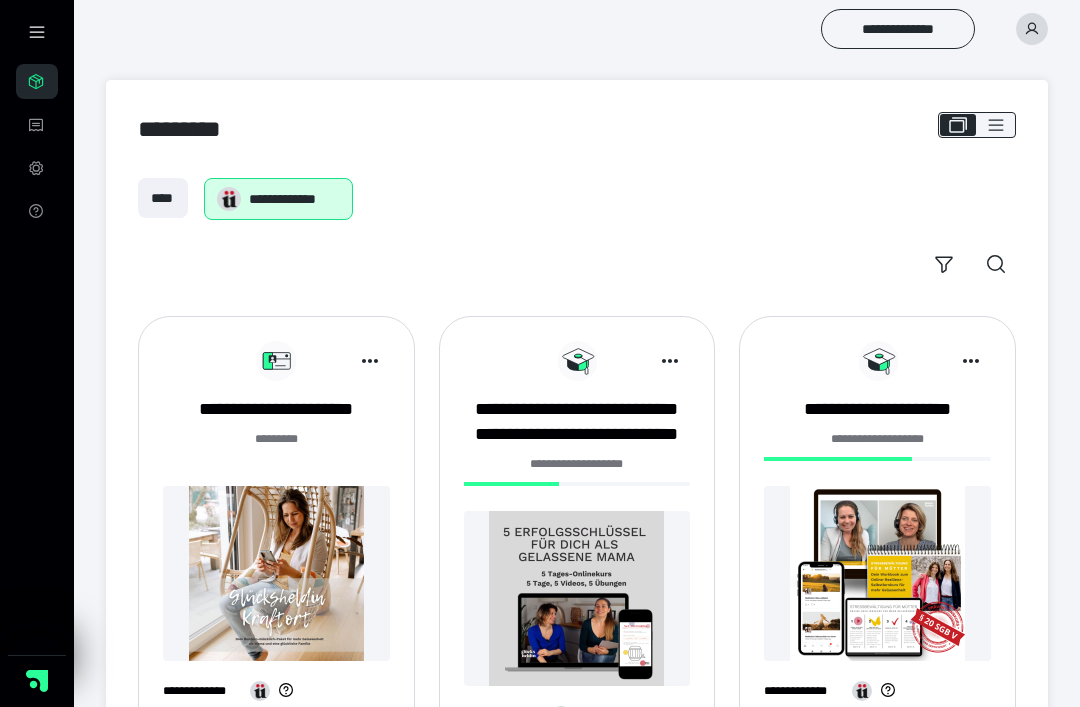 scroll, scrollTop: 0, scrollLeft: 0, axis: both 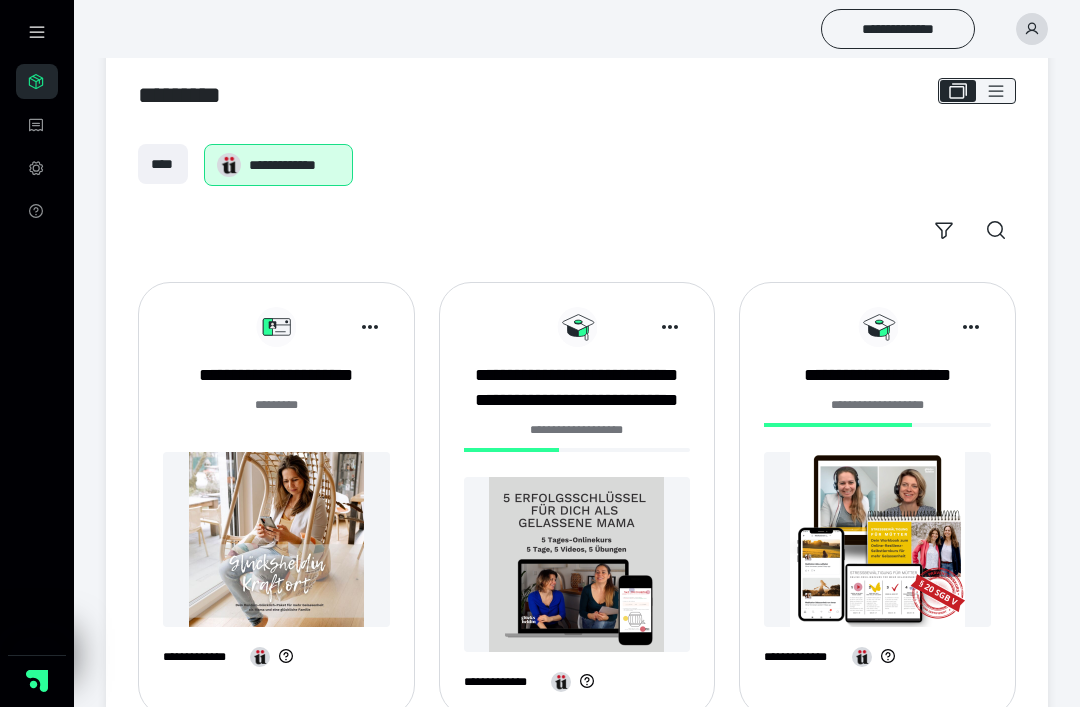 click at bounding box center (877, 539) 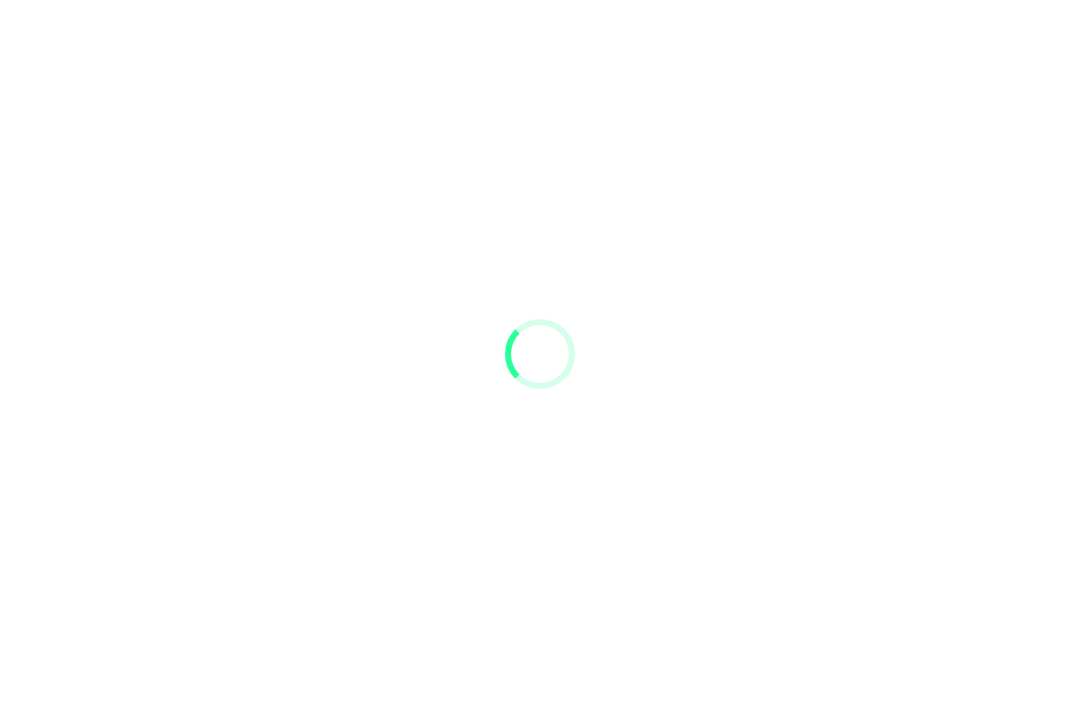 scroll, scrollTop: 0, scrollLeft: 0, axis: both 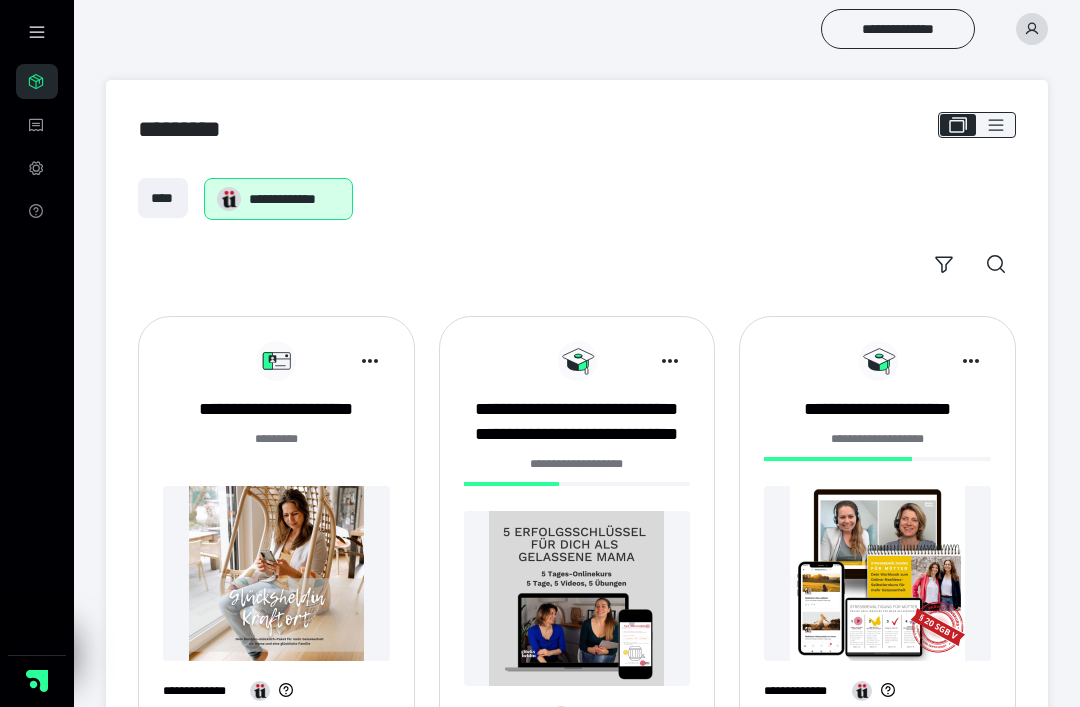 click on "****" at bounding box center [163, 198] 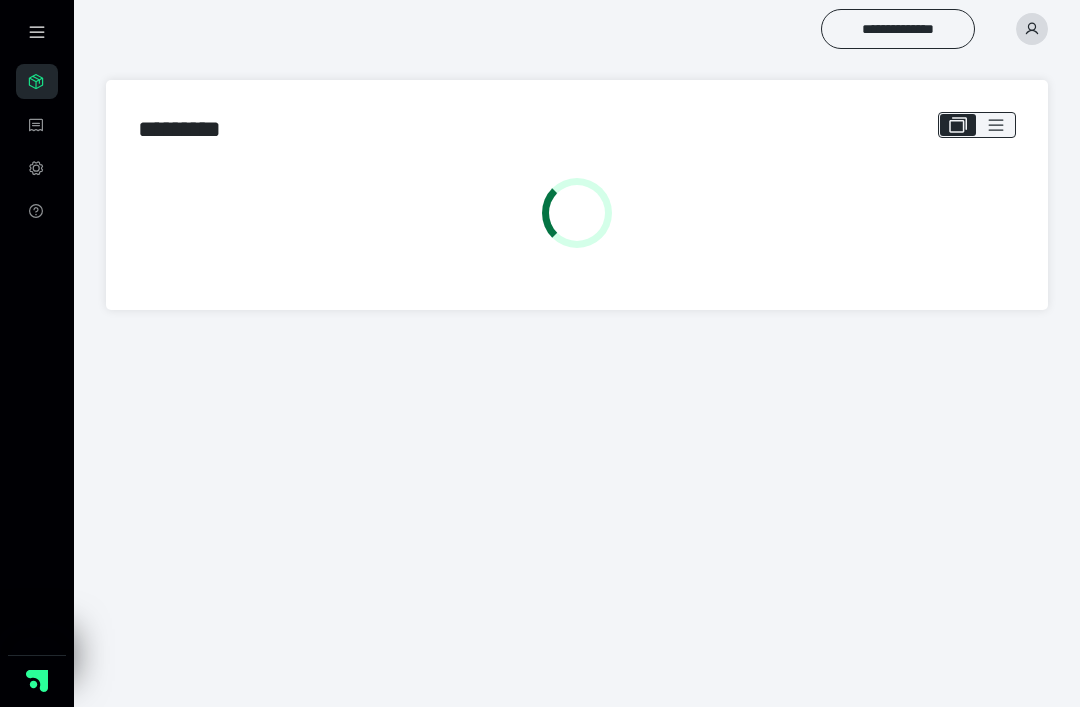 scroll, scrollTop: 0, scrollLeft: 0, axis: both 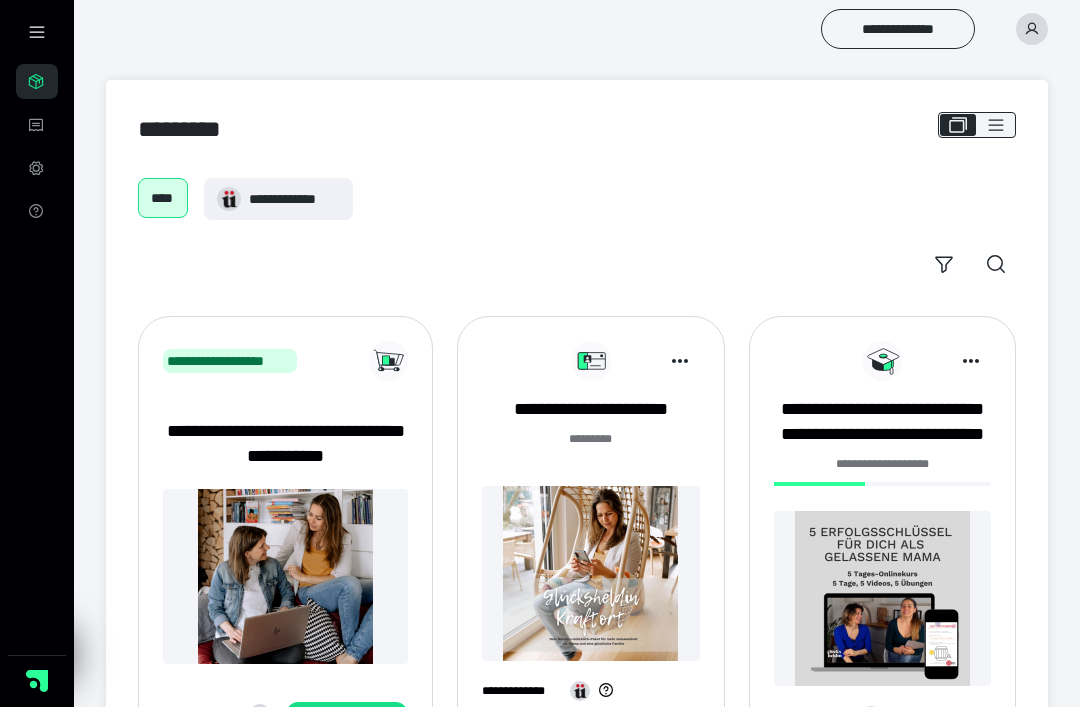 click on "*******   *" at bounding box center [590, 450] 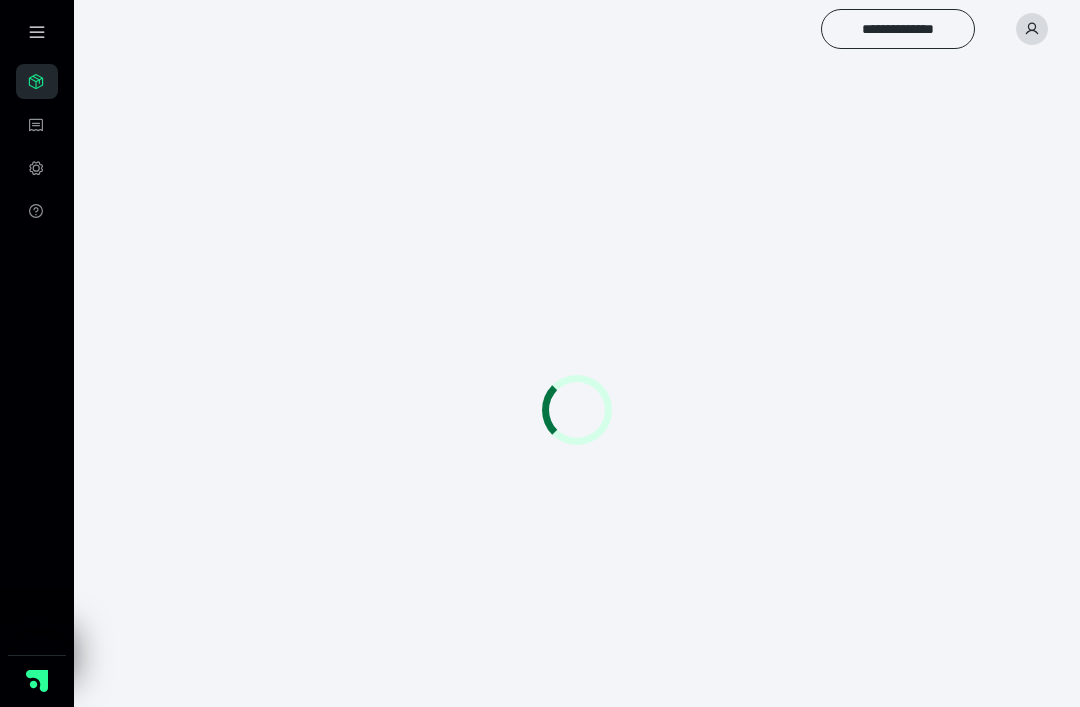 scroll, scrollTop: 0, scrollLeft: 0, axis: both 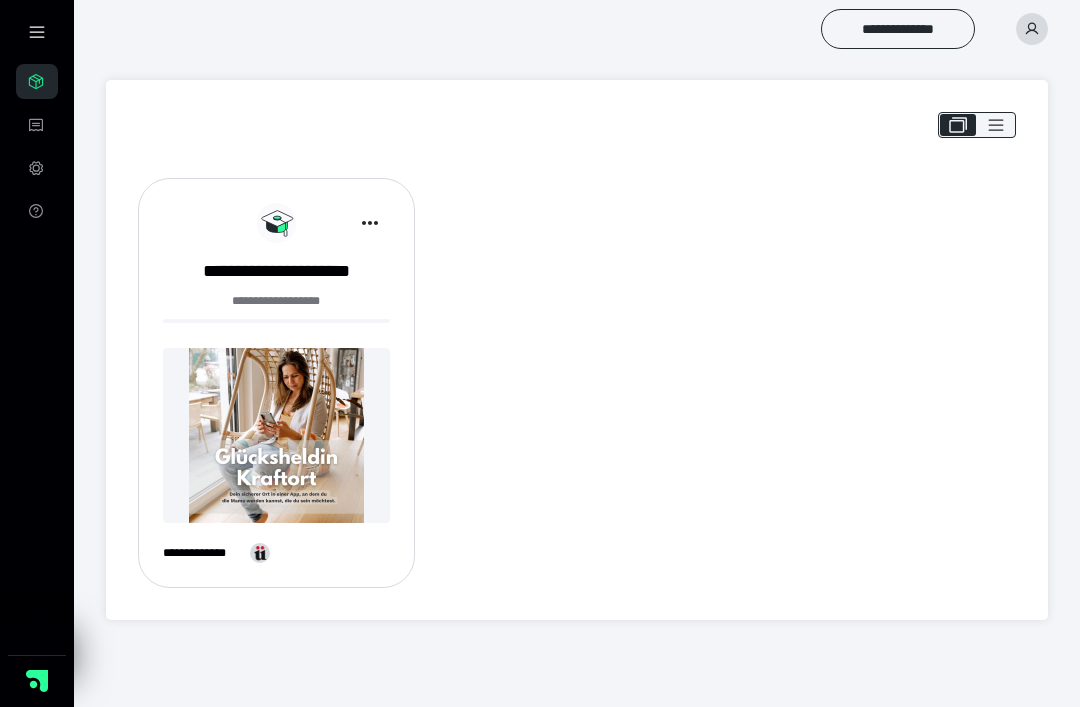 click at bounding box center [276, 435] 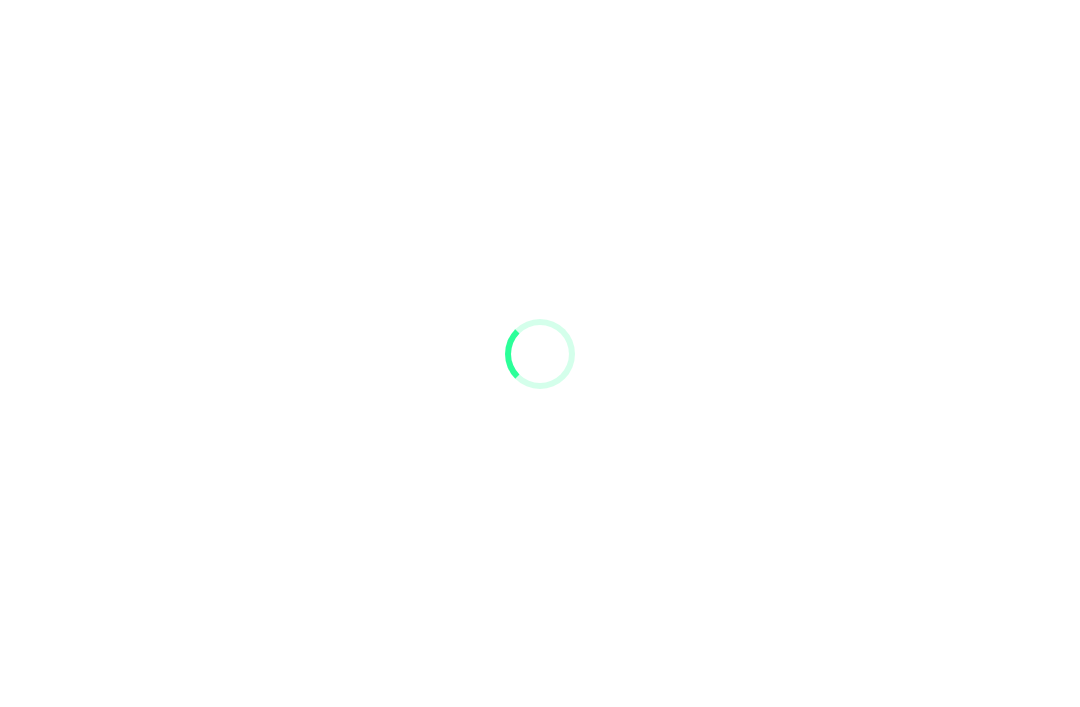 scroll, scrollTop: 0, scrollLeft: 0, axis: both 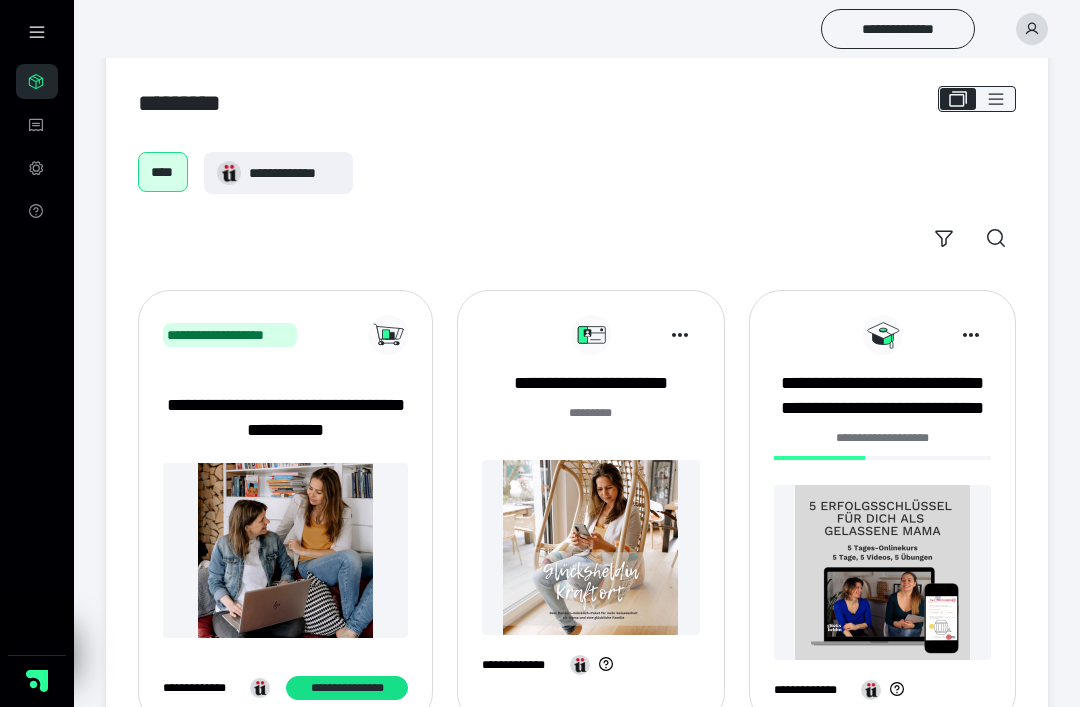 click on "*******   *" at bounding box center (590, 424) 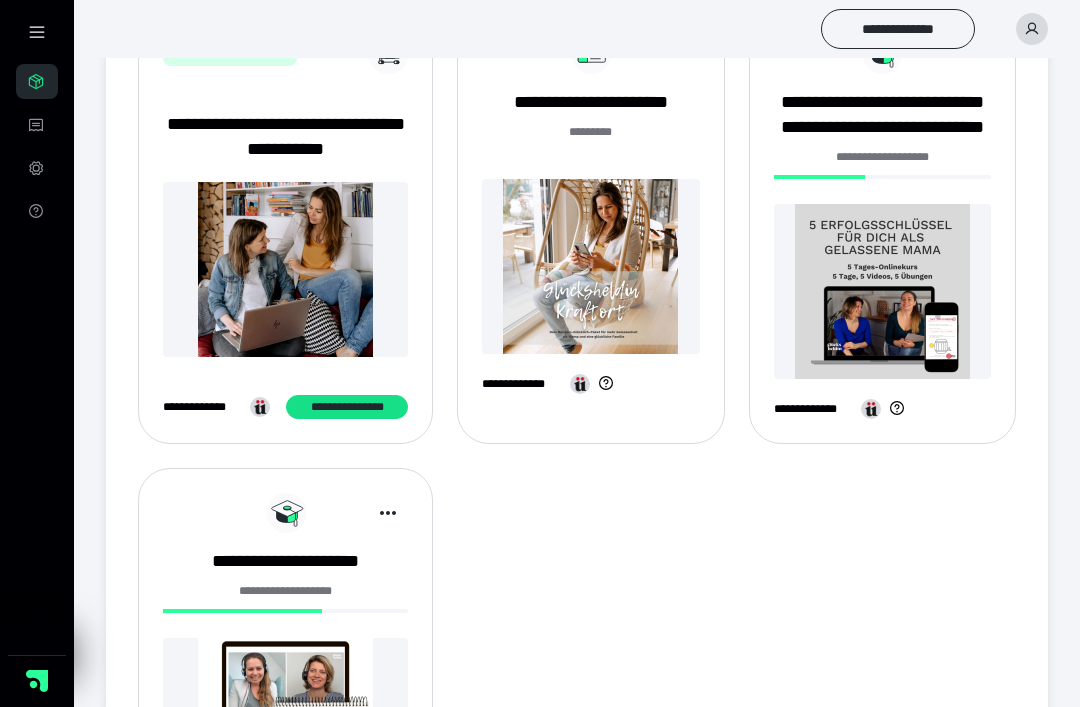 scroll, scrollTop: 295, scrollLeft: 0, axis: vertical 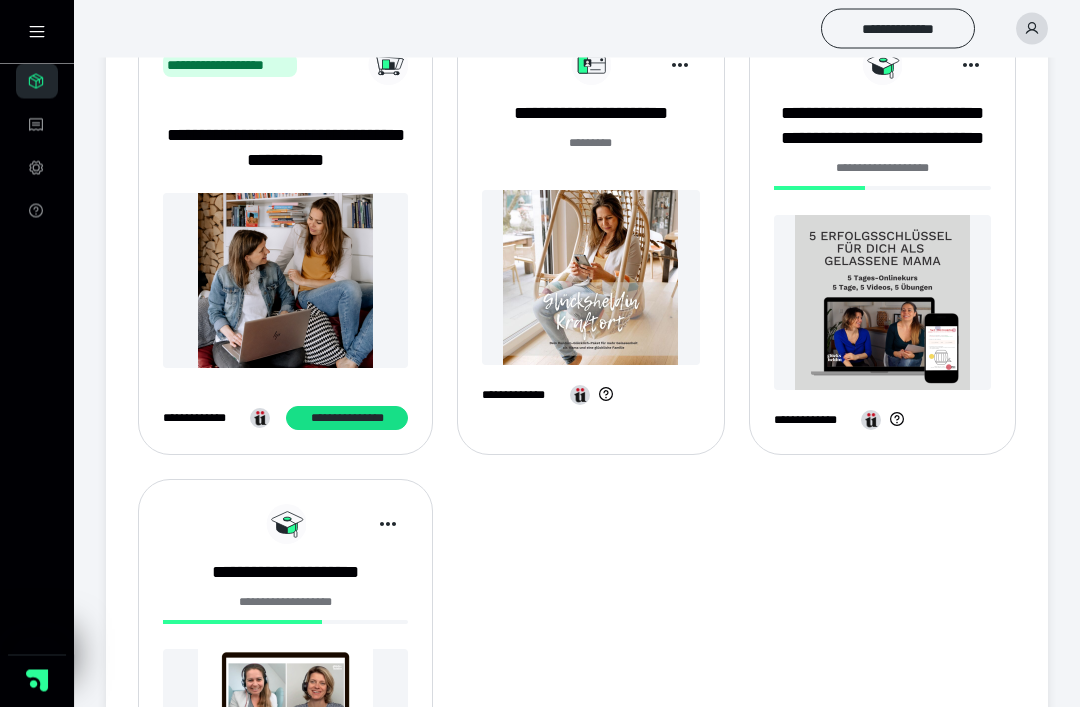 click on "**********" at bounding box center [590, 114] 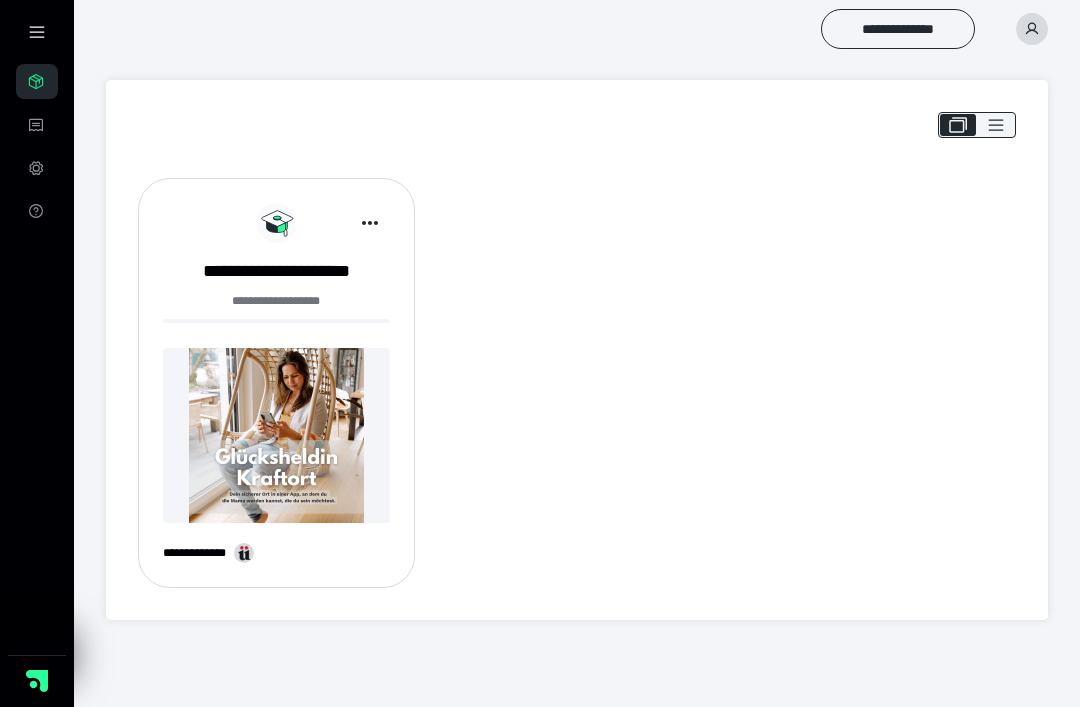 scroll, scrollTop: 0, scrollLeft: 0, axis: both 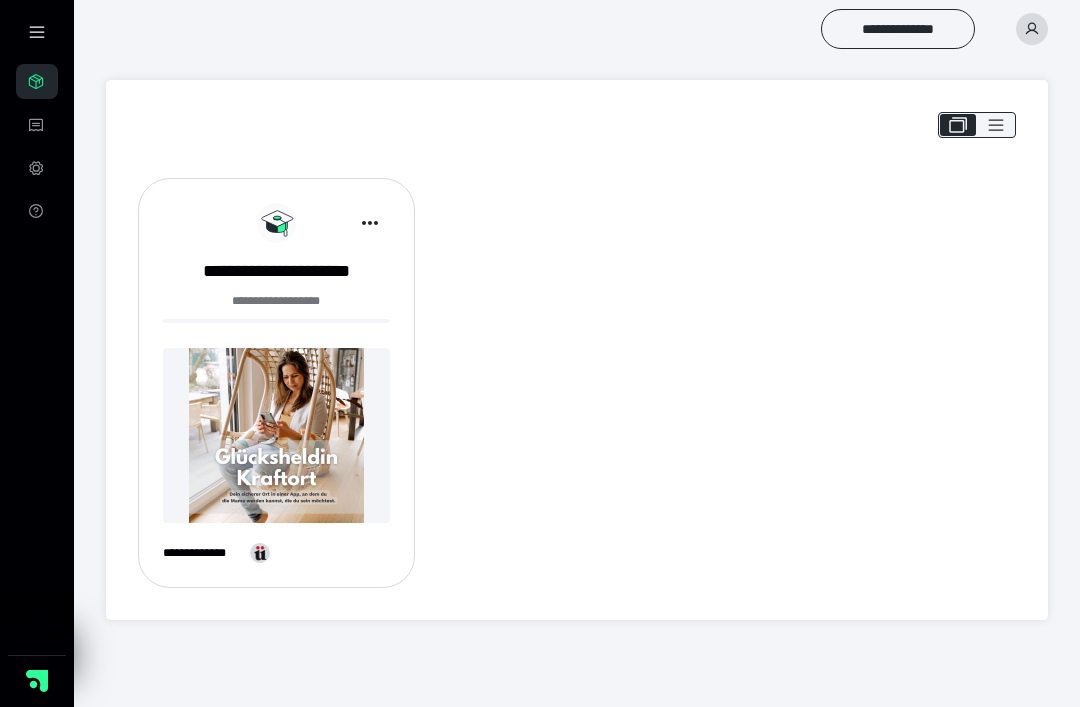 click on "**********" at bounding box center [276, 271] 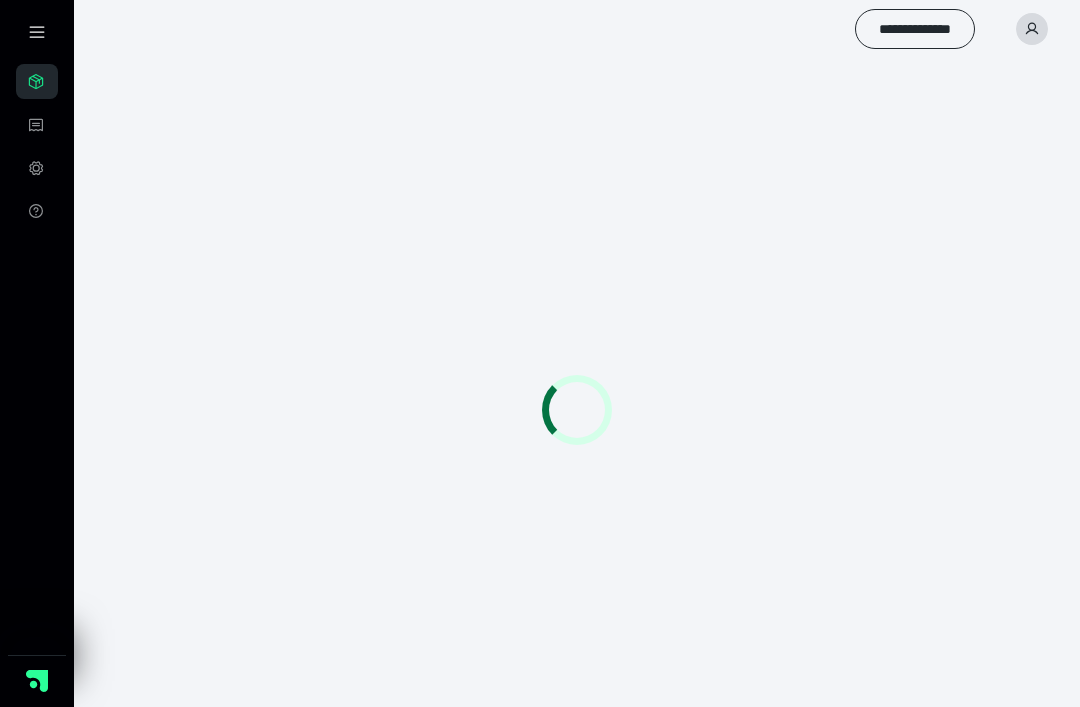 scroll, scrollTop: 0, scrollLeft: 0, axis: both 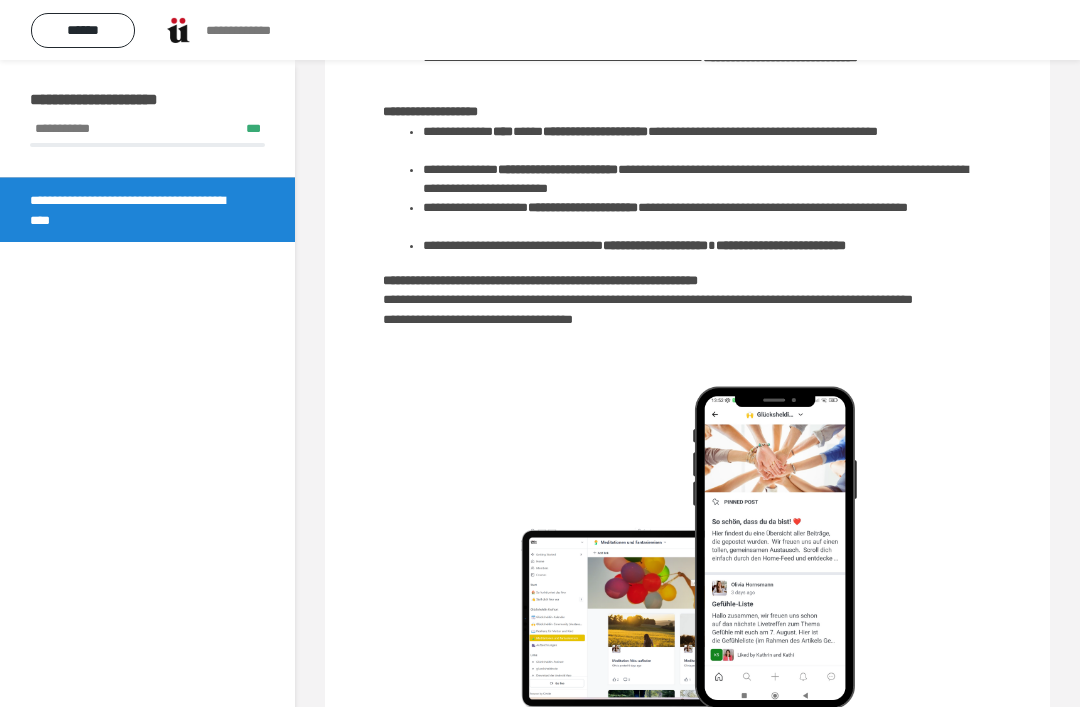 click on "**********" at bounding box center [139, 210] 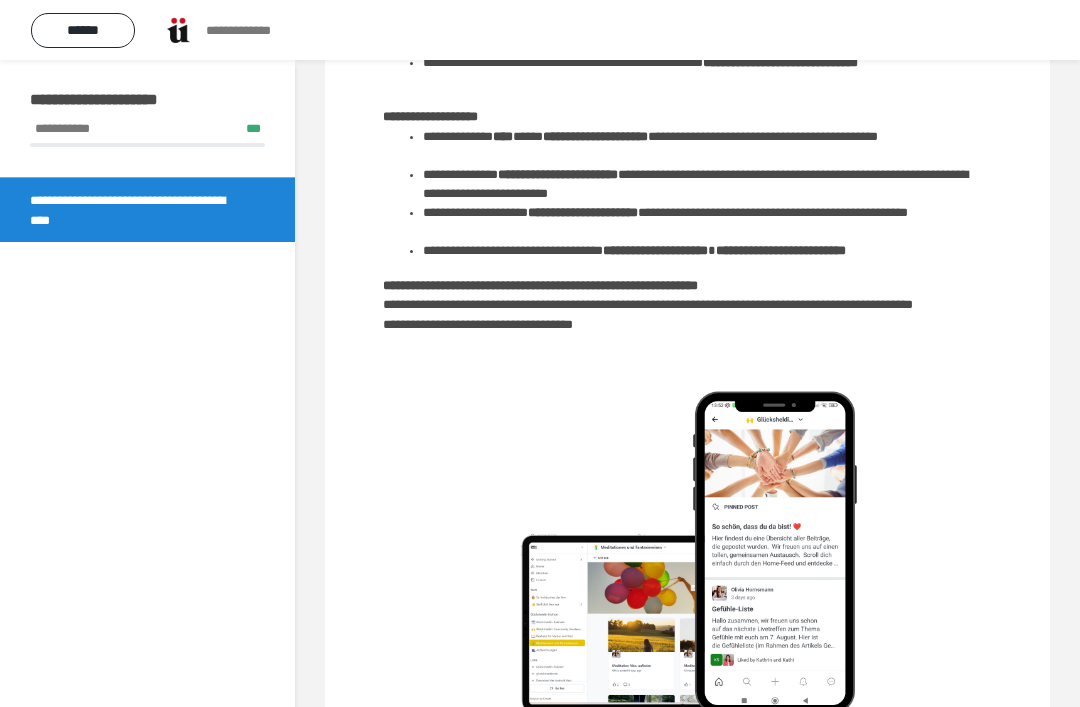 scroll, scrollTop: 442, scrollLeft: 0, axis: vertical 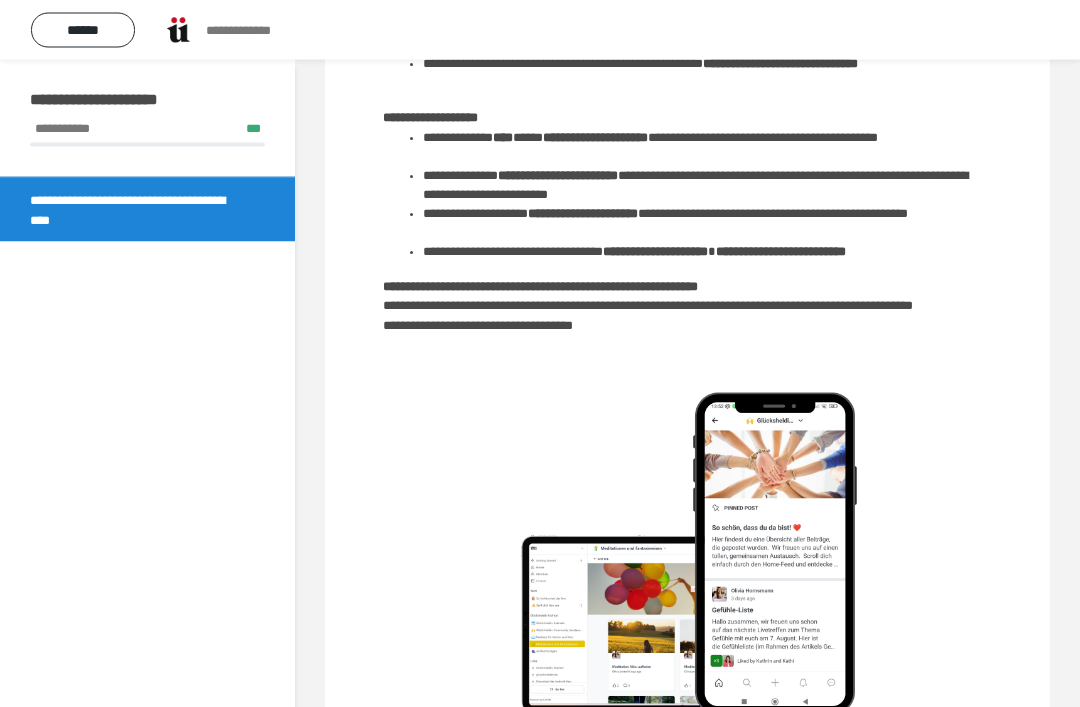click on "**********" at bounding box center (687, 42) 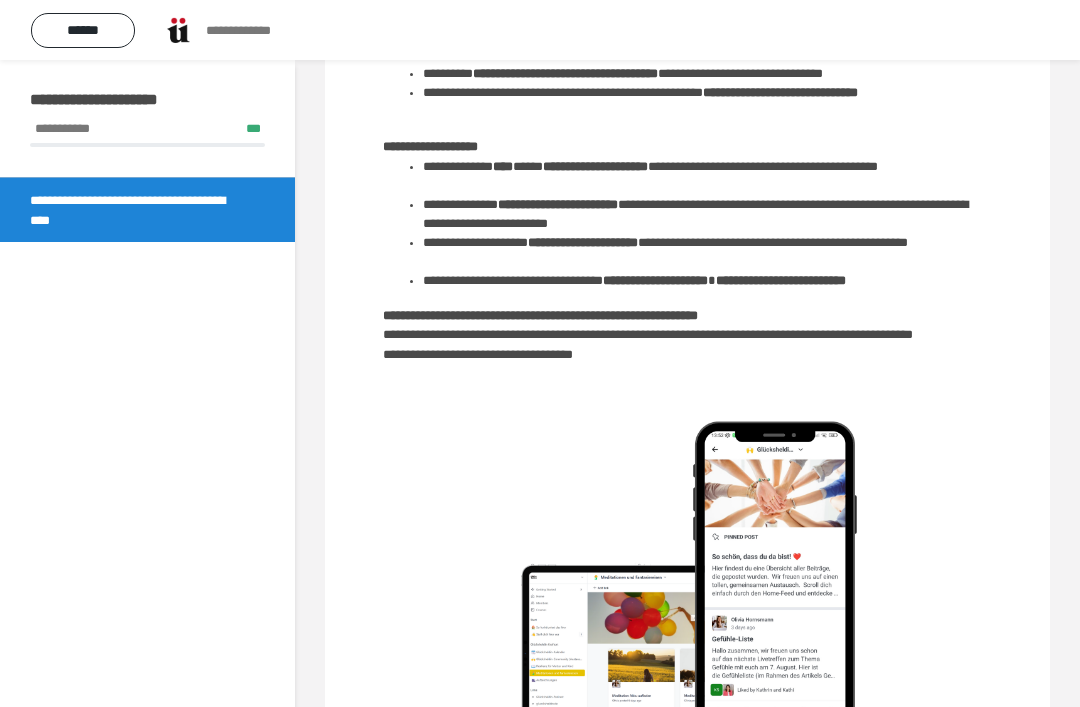 scroll, scrollTop: 400, scrollLeft: 0, axis: vertical 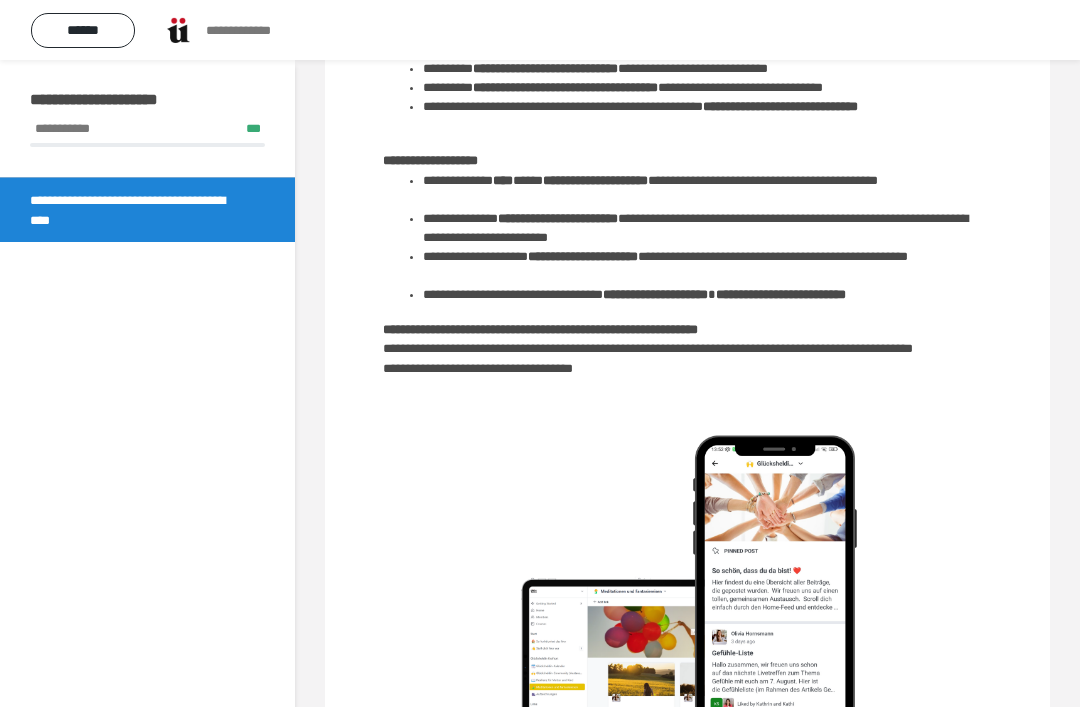 click on "**********" at bounding box center (139, 210) 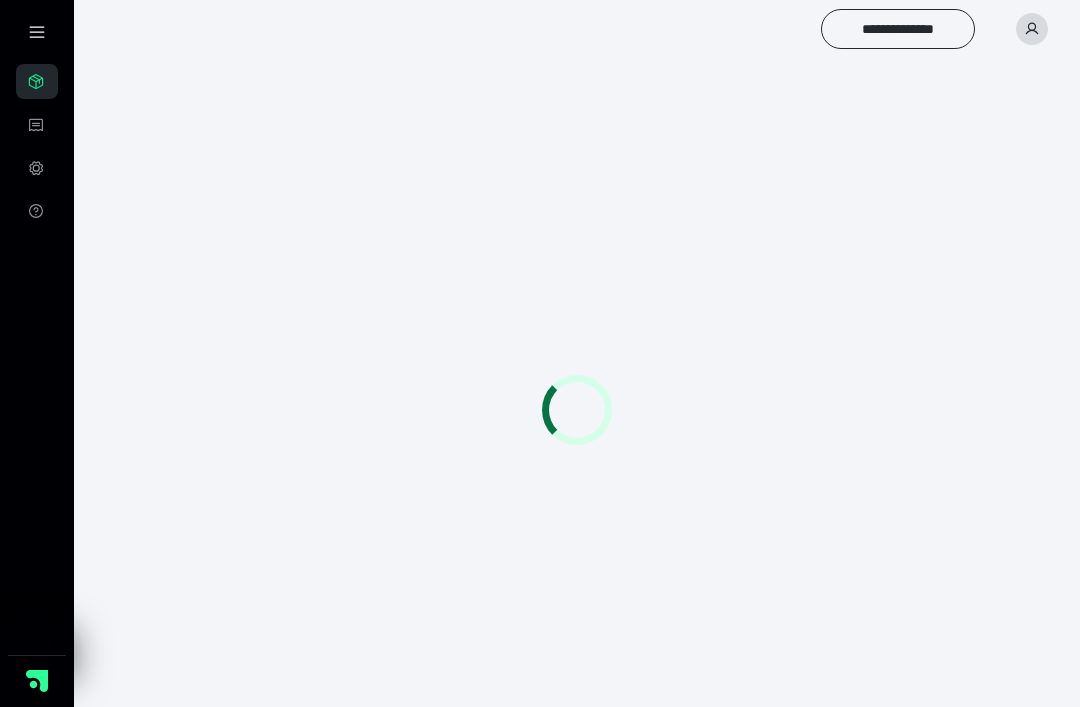 scroll, scrollTop: 0, scrollLeft: 0, axis: both 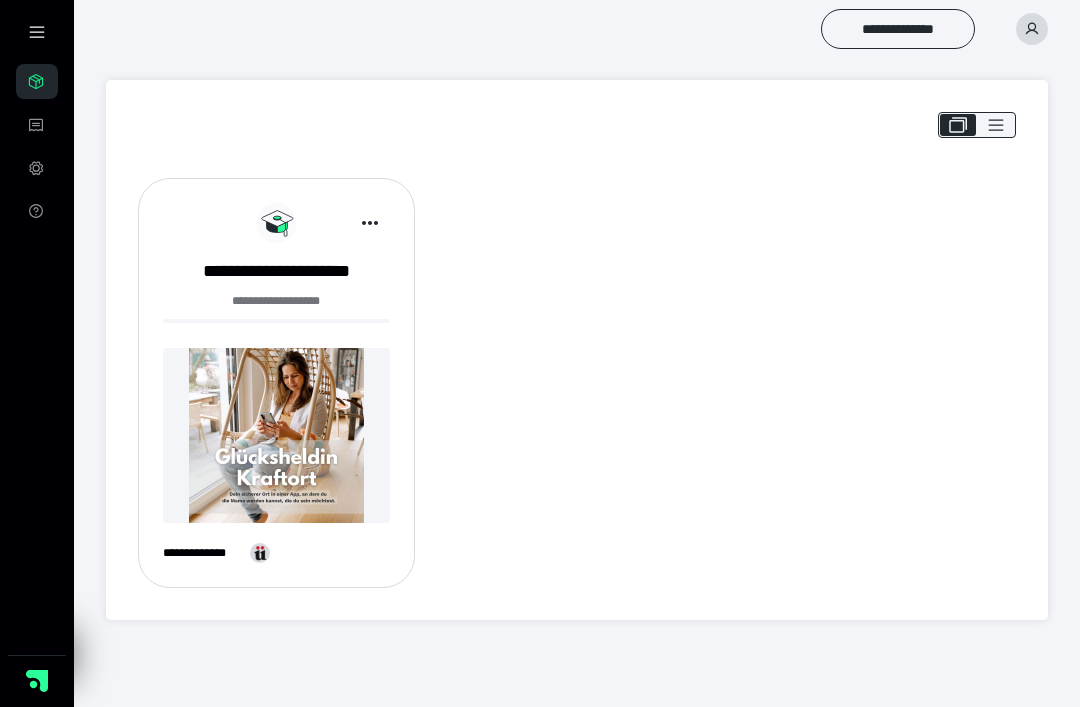 click on "**********" at bounding box center [202, 553] 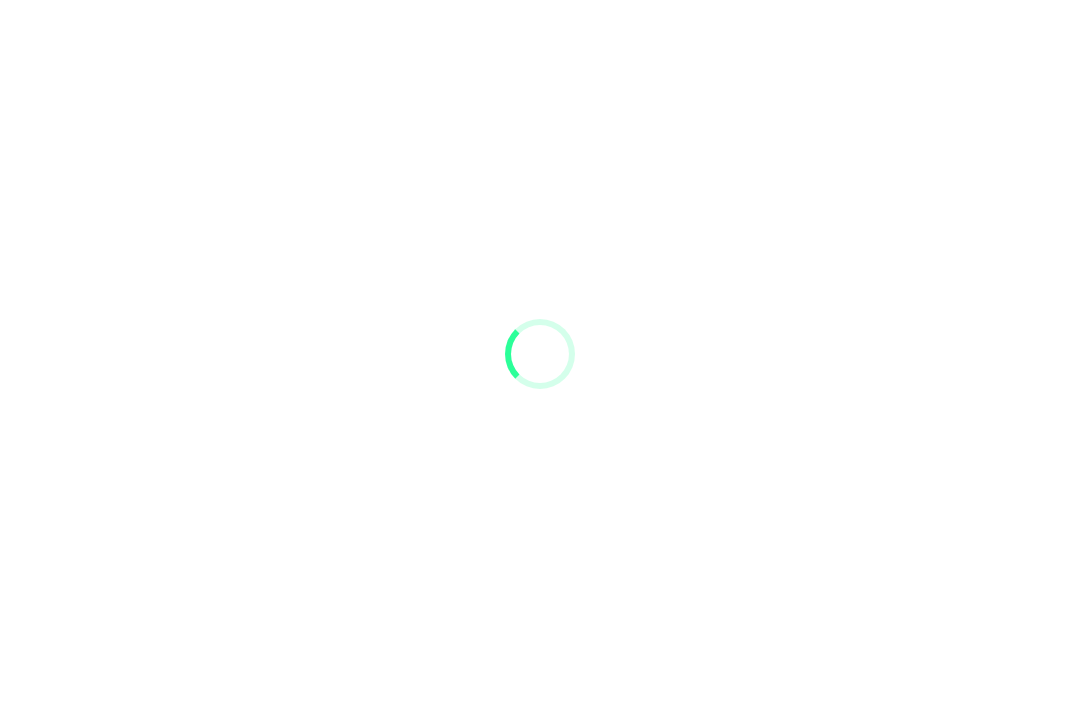 scroll, scrollTop: 0, scrollLeft: 0, axis: both 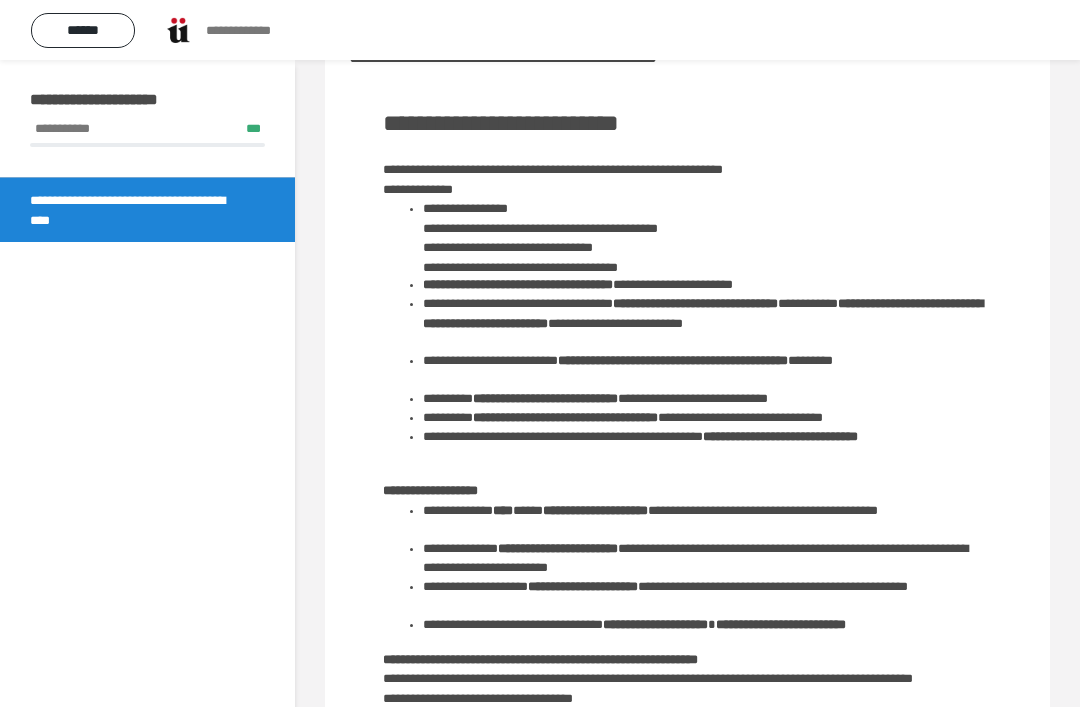 click on "**********" at bounding box center [687, 414] 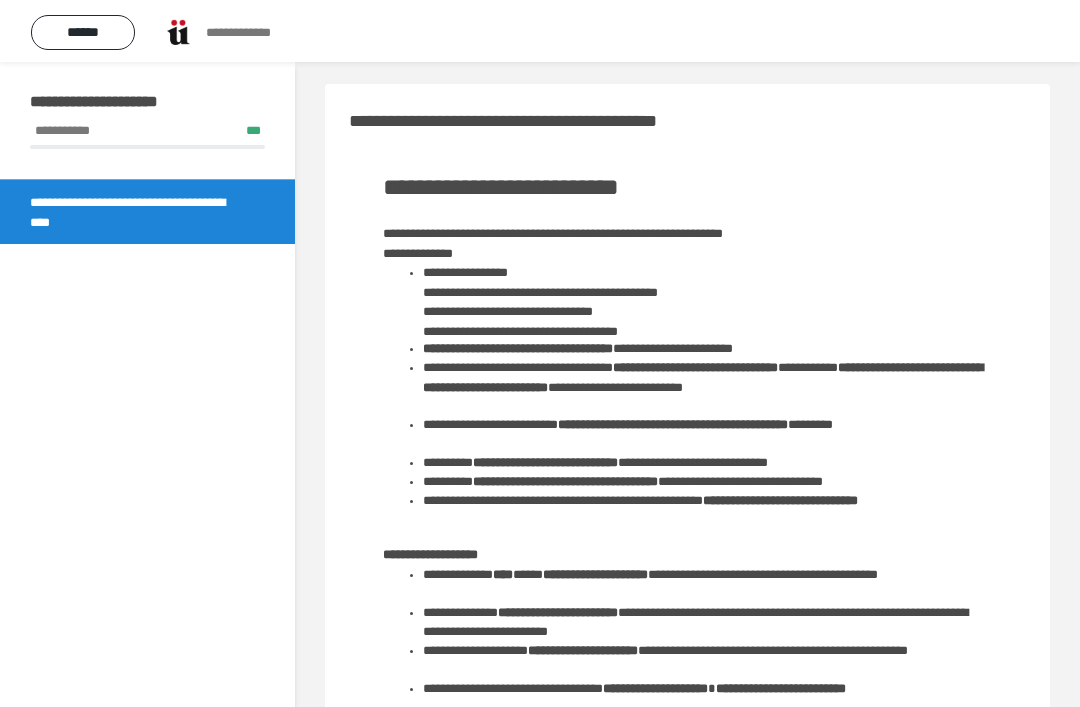 scroll, scrollTop: 0, scrollLeft: 0, axis: both 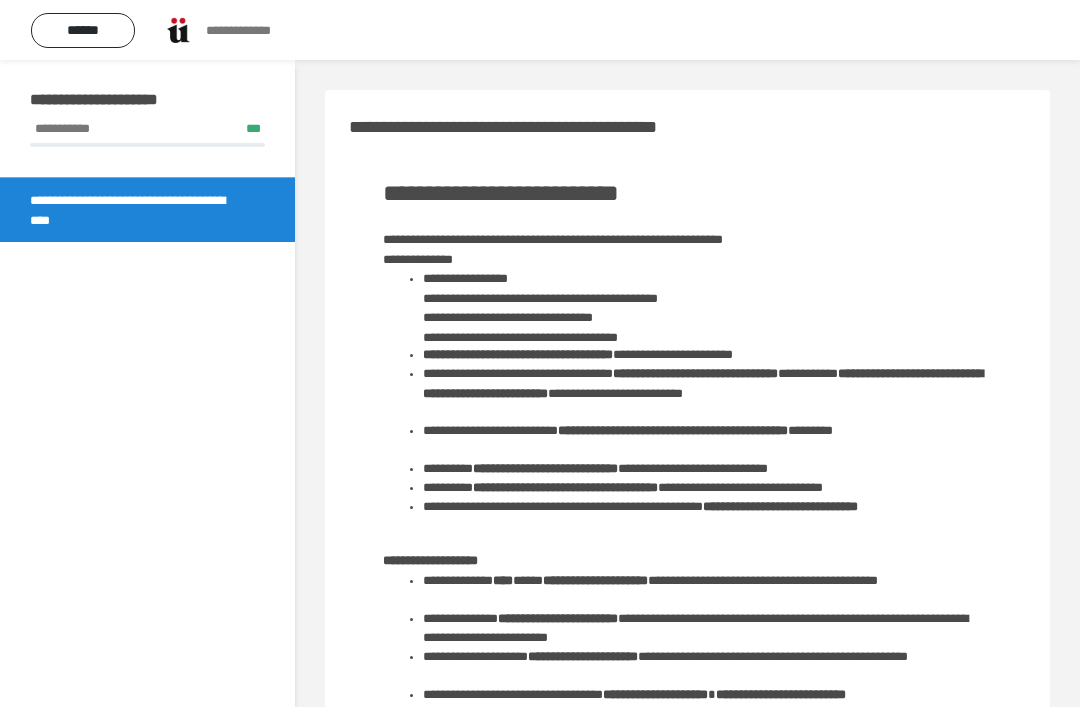 click on "******" at bounding box center [83, 30] 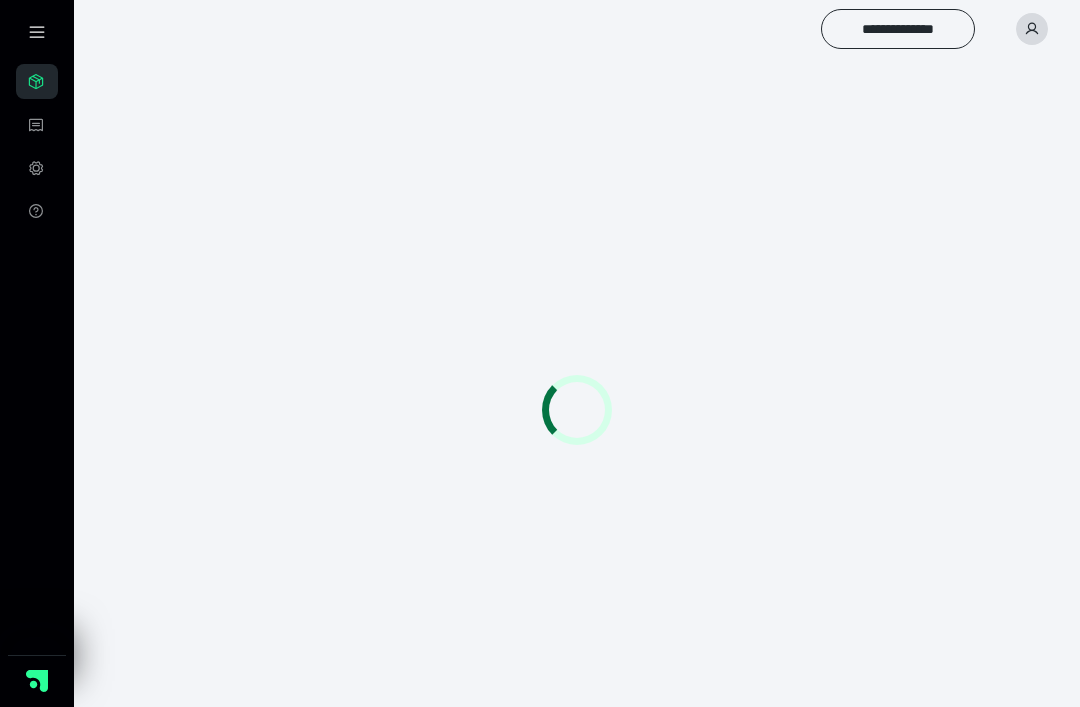 scroll, scrollTop: 0, scrollLeft: 0, axis: both 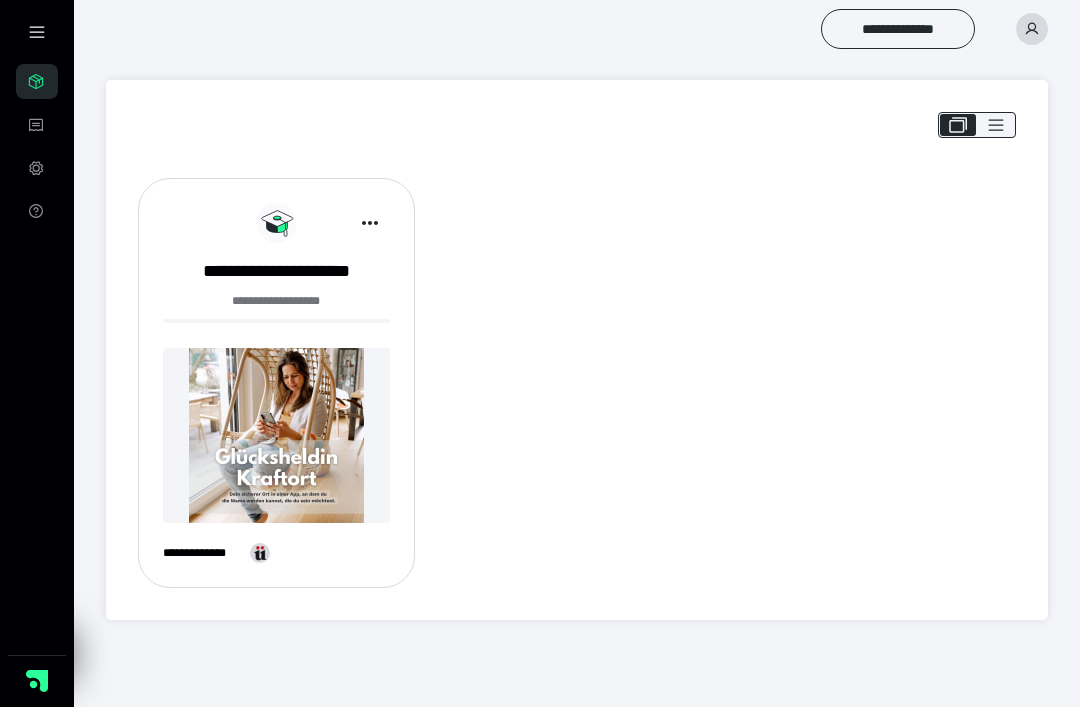 click 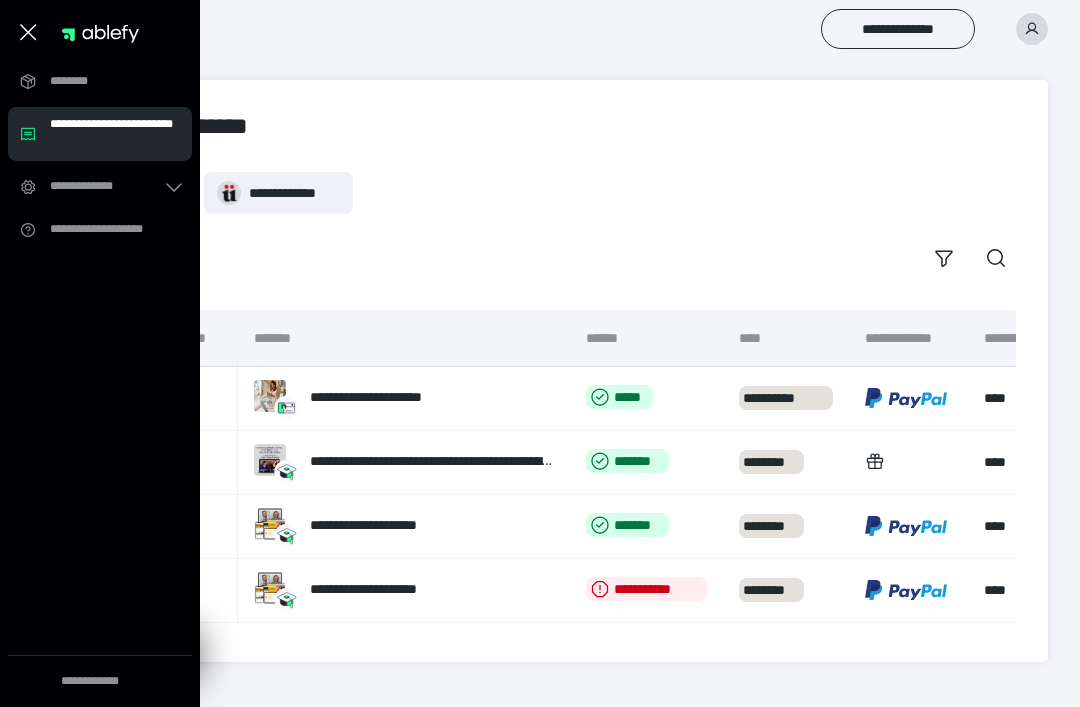 scroll, scrollTop: 0, scrollLeft: 0, axis: both 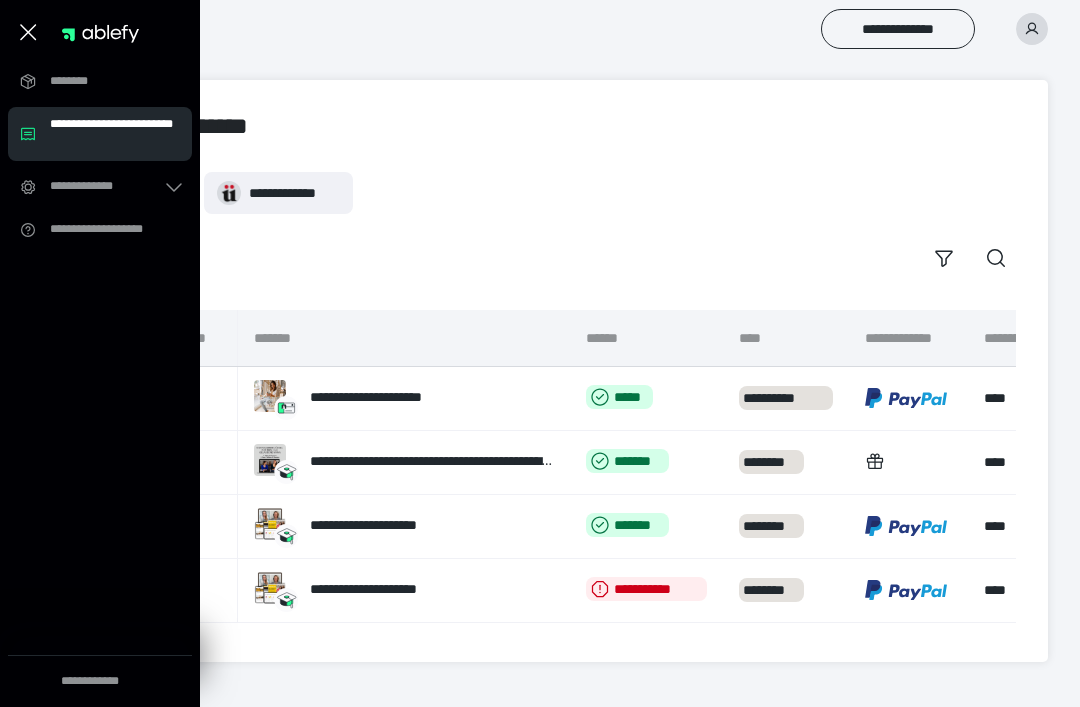 click on "**********" at bounding box center [391, 397] 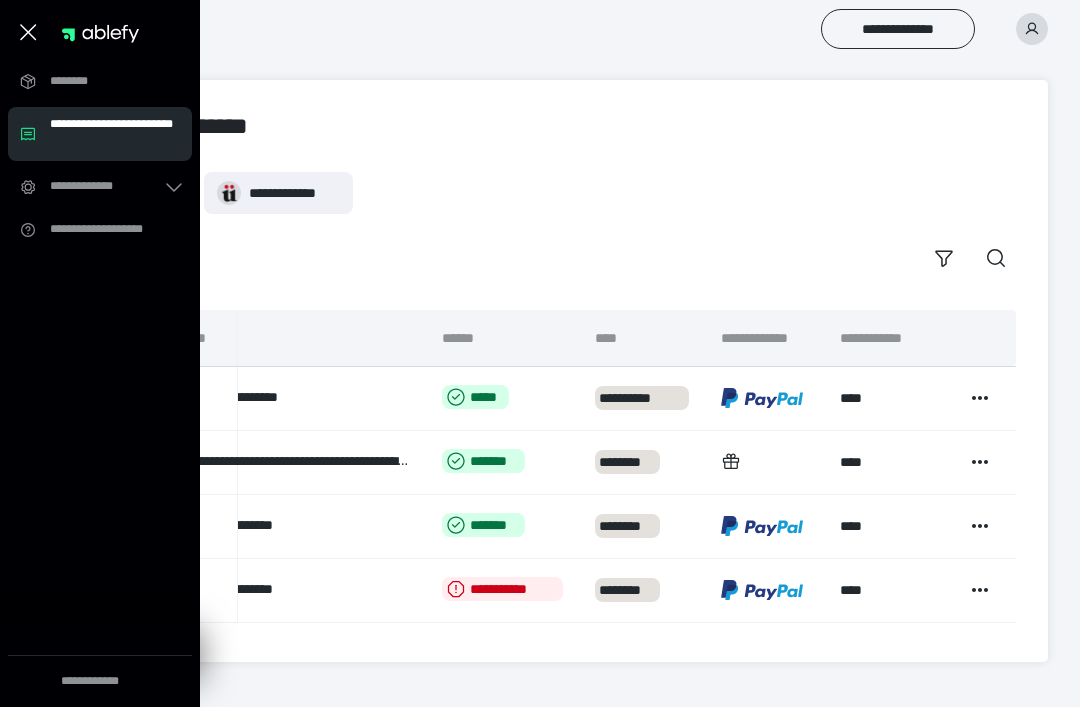 scroll, scrollTop: 0, scrollLeft: 154, axis: horizontal 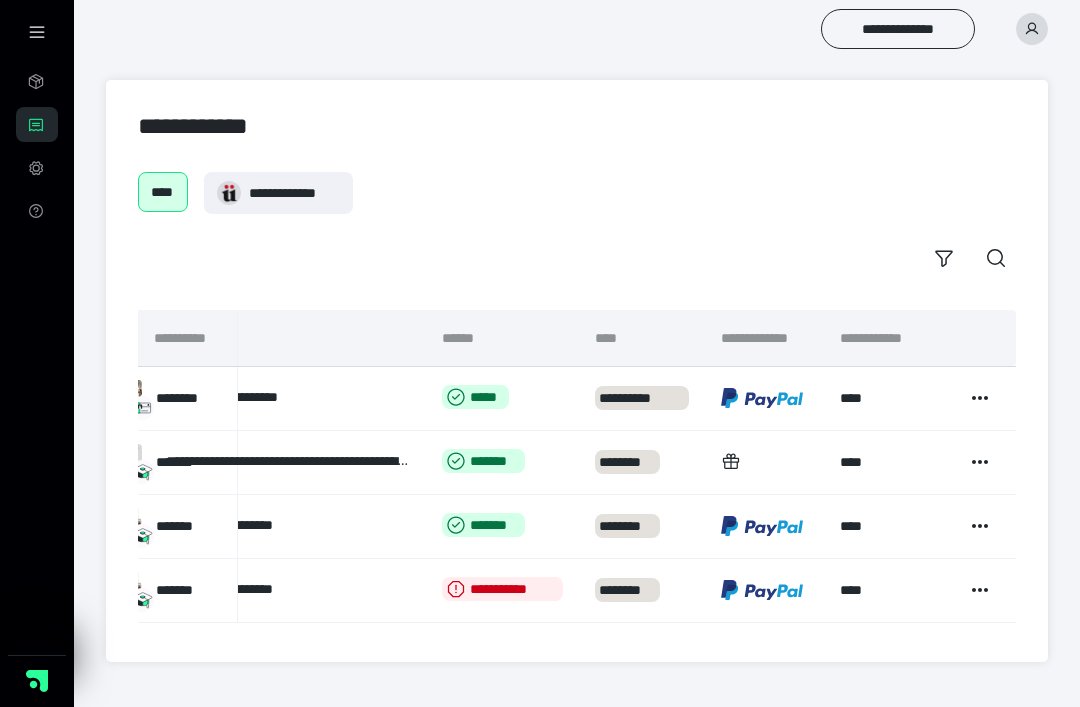 click 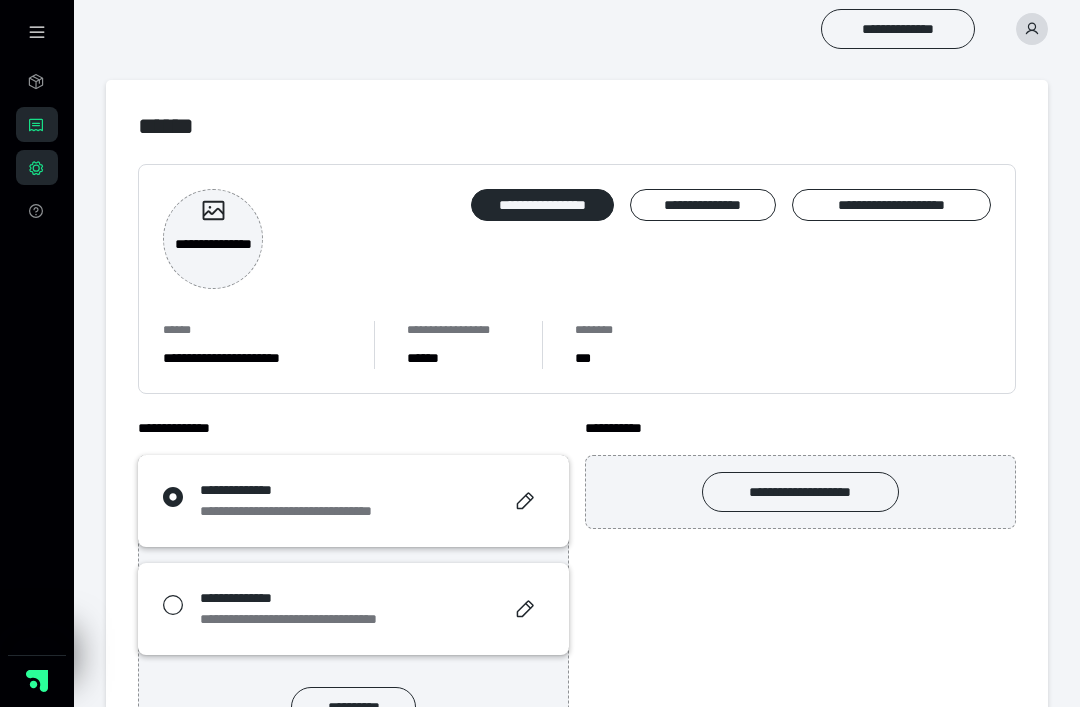 click on "********" at bounding box center (37, 81) 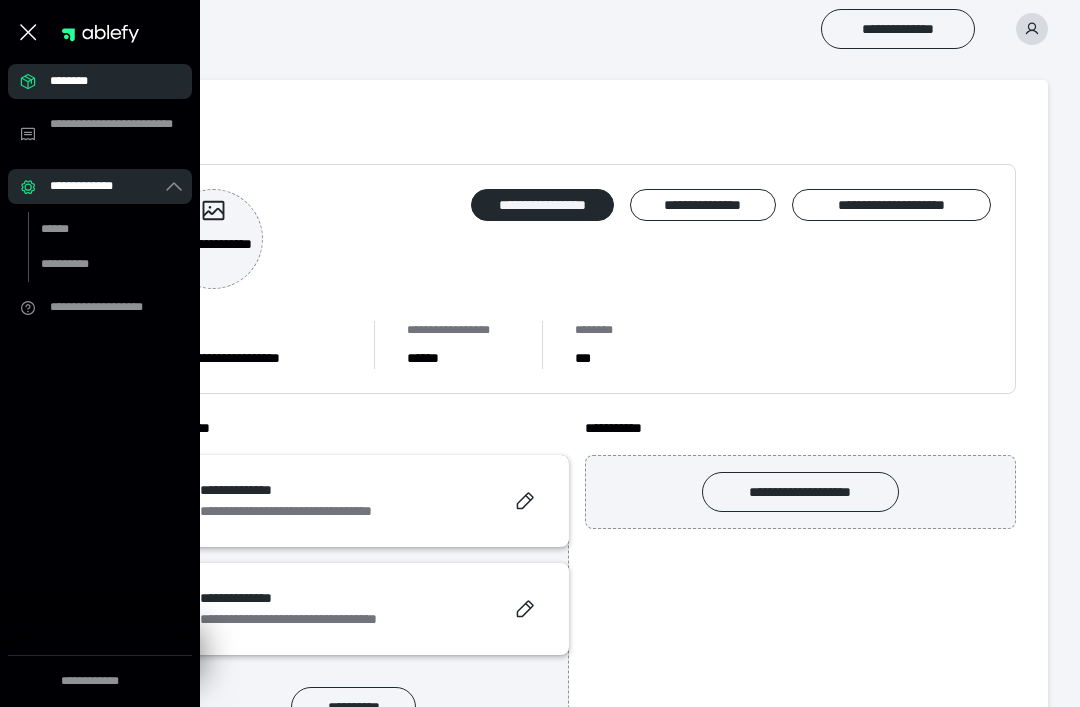 click at bounding box center [28, 32] 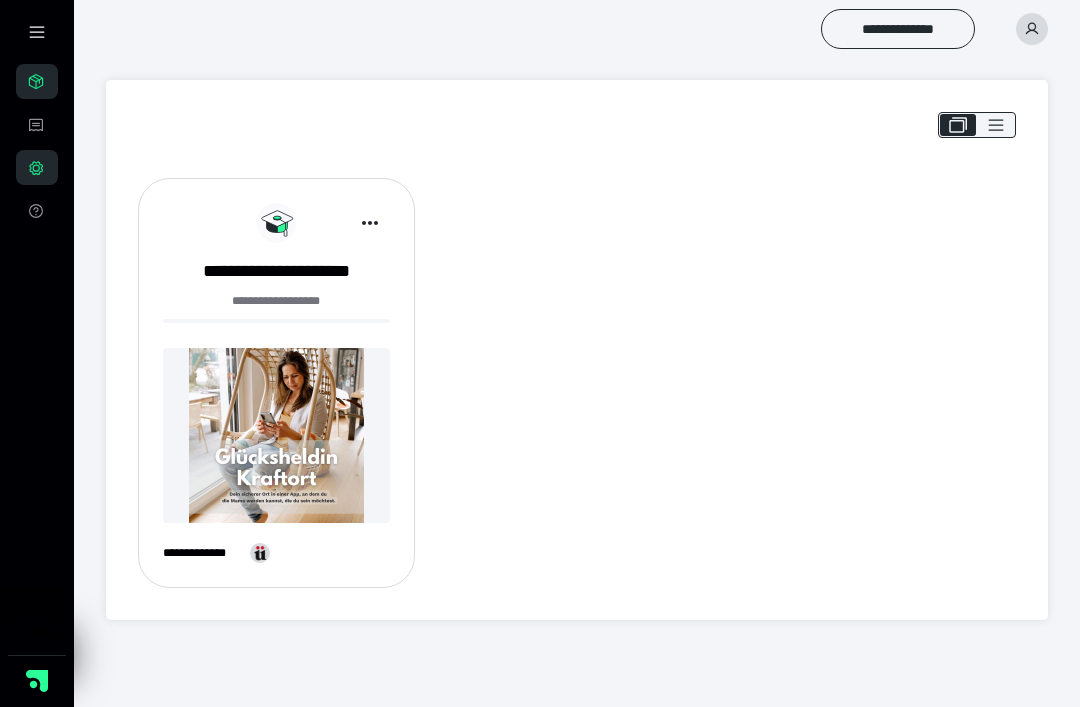 click at bounding box center [276, 435] 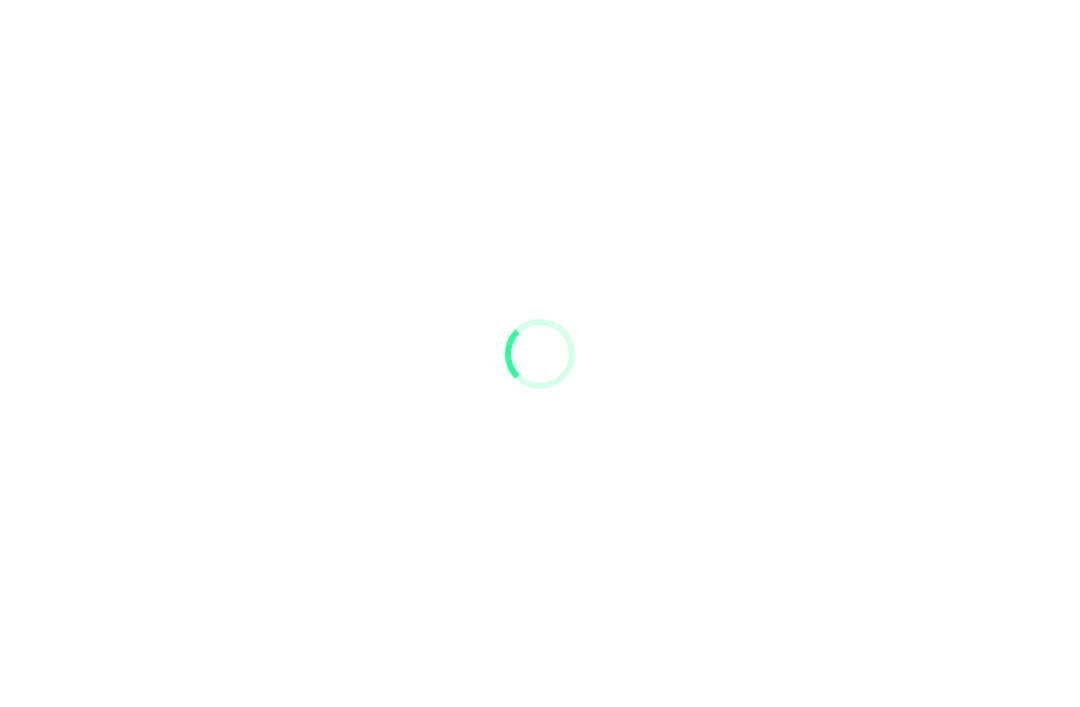 scroll, scrollTop: 0, scrollLeft: 0, axis: both 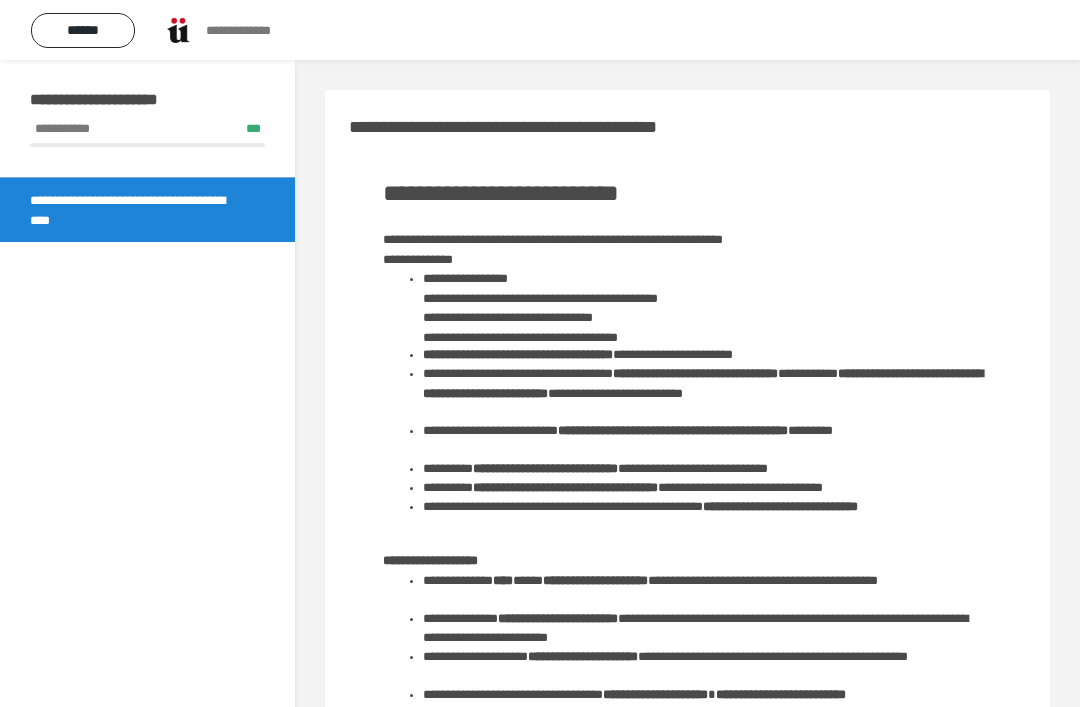 click on "**********" at bounding box center (139, 210) 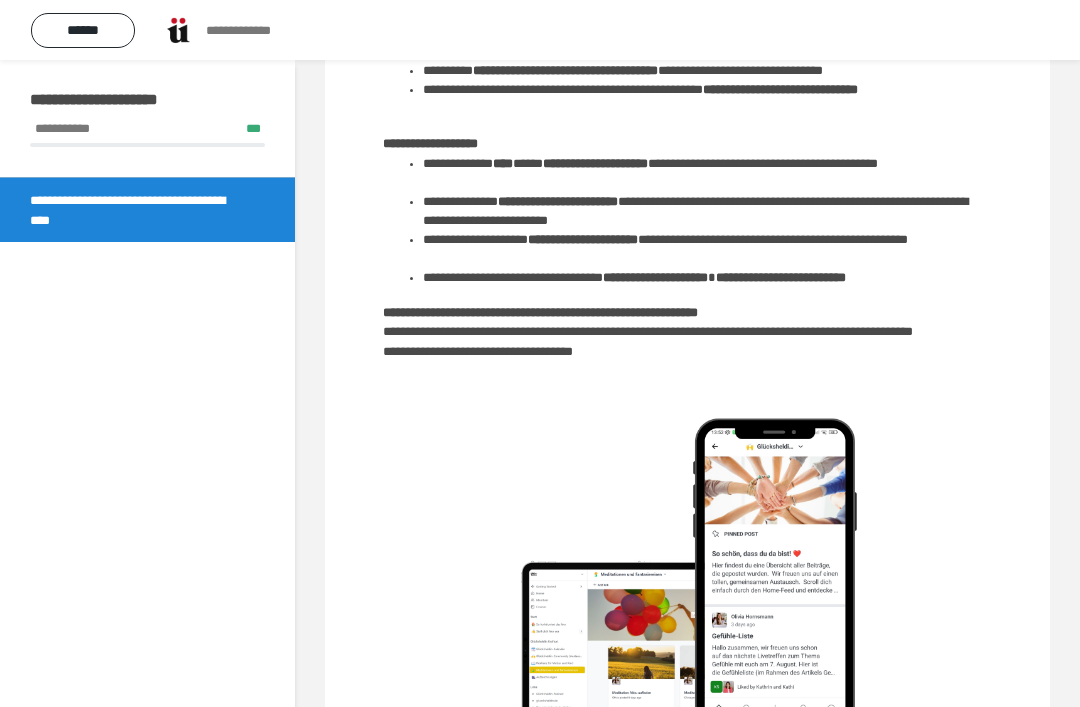 scroll, scrollTop: 449, scrollLeft: 0, axis: vertical 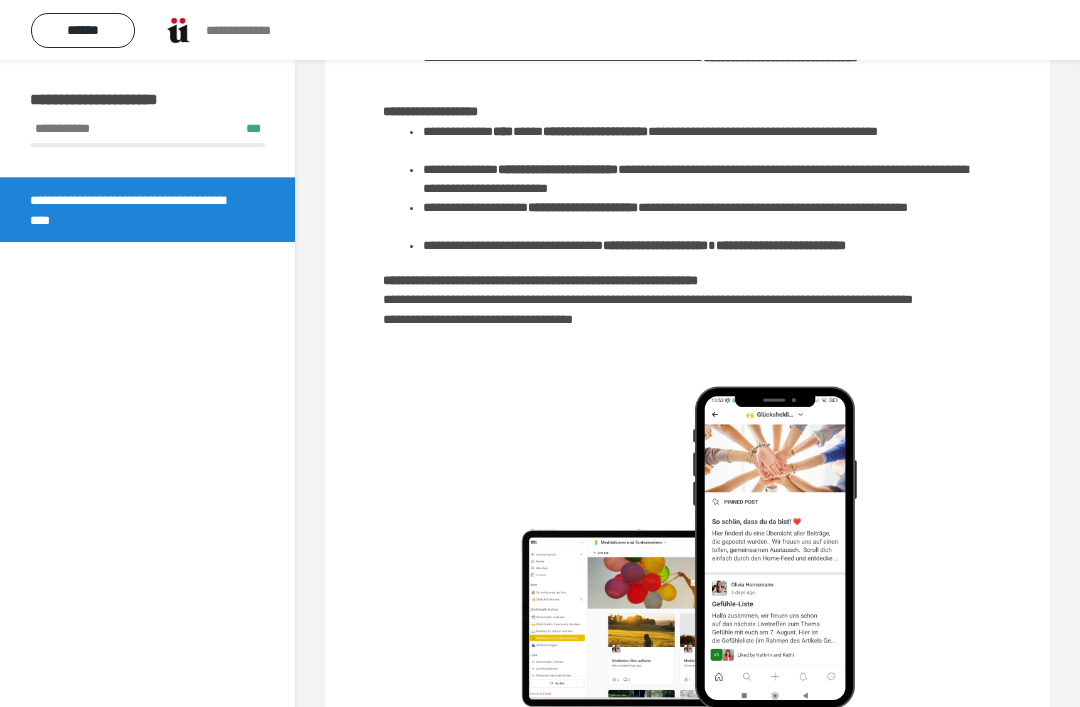 click on "******" at bounding box center [83, 30] 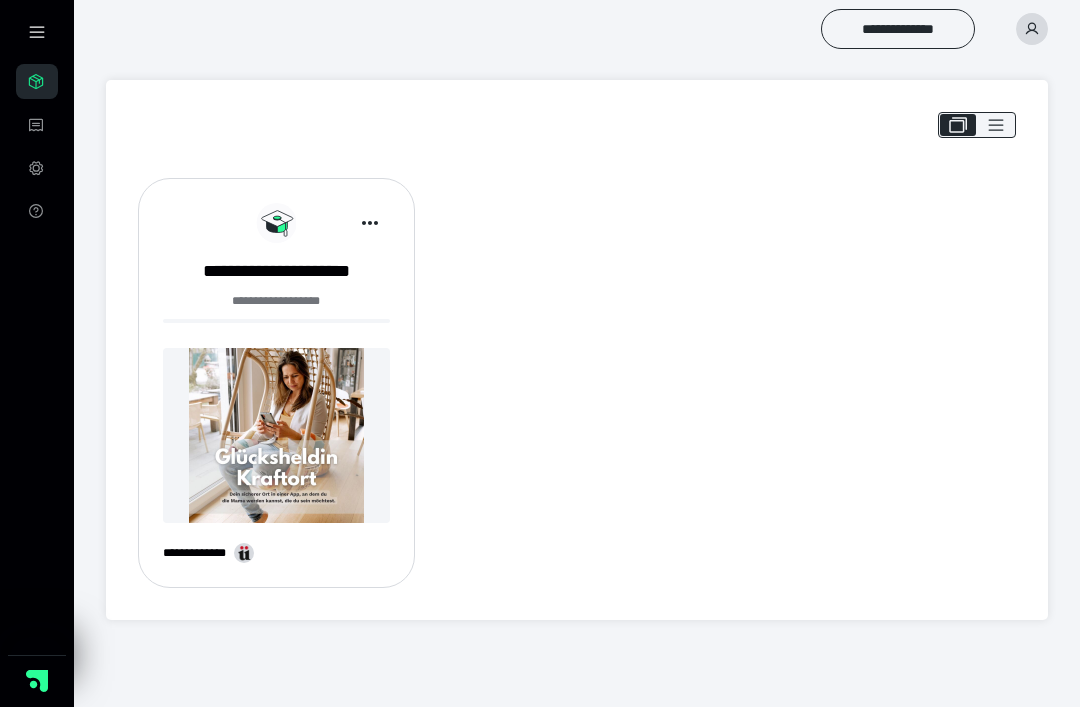 scroll, scrollTop: 0, scrollLeft: 0, axis: both 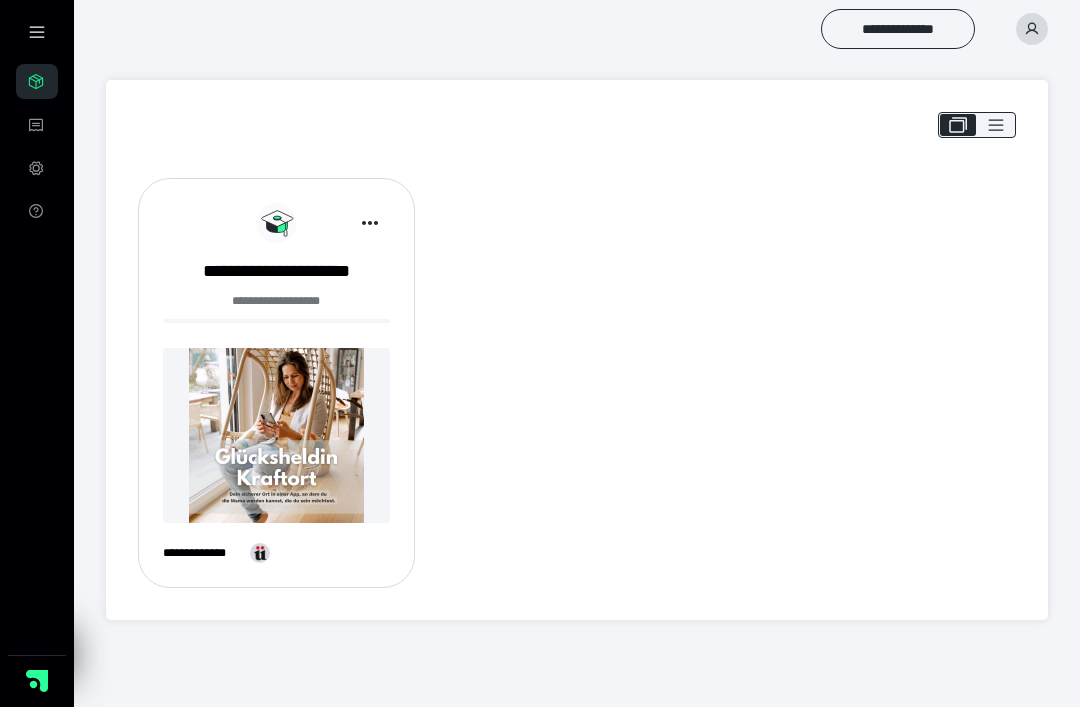 click at bounding box center [996, 125] 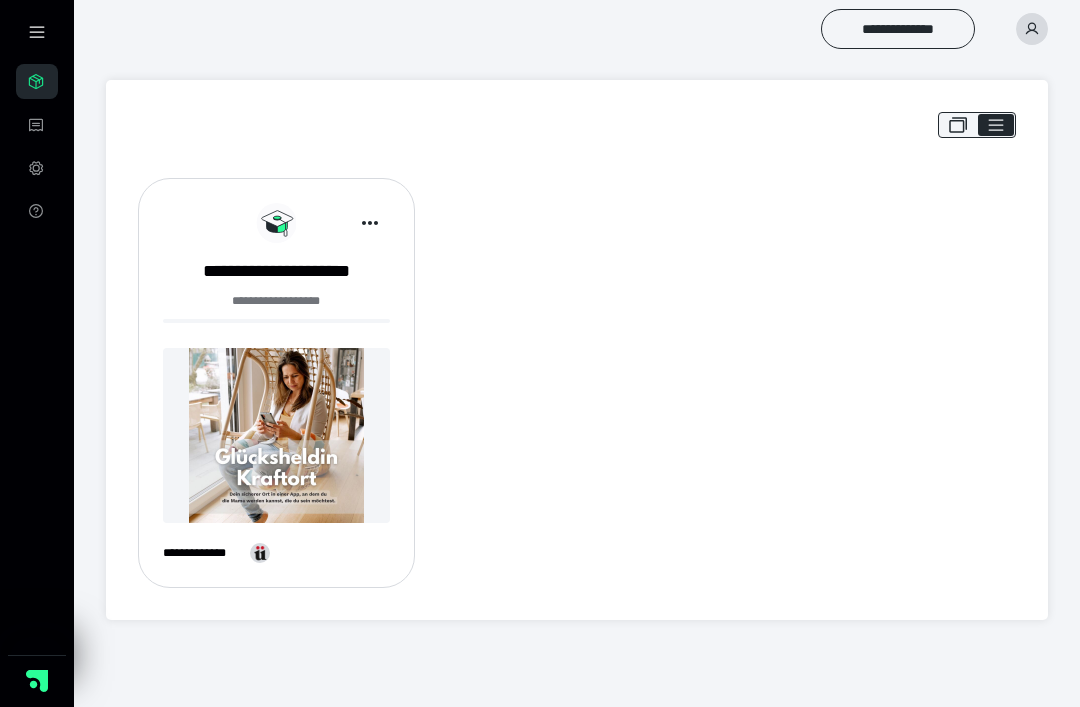 checkbox on "****" 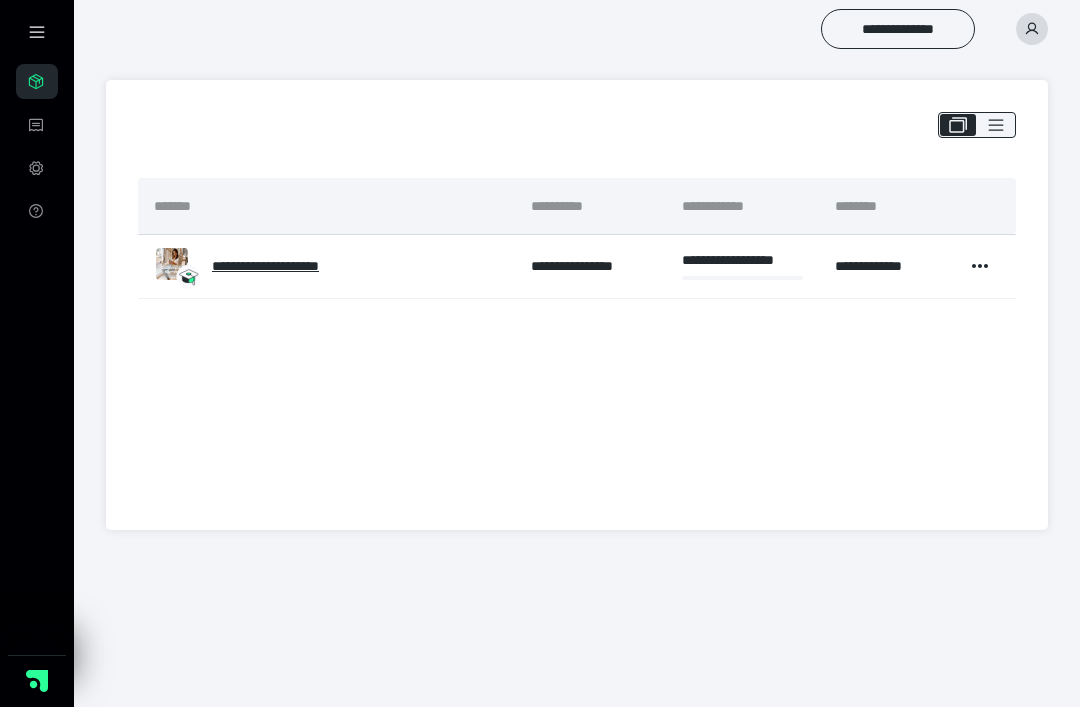 click at bounding box center (980, 266) 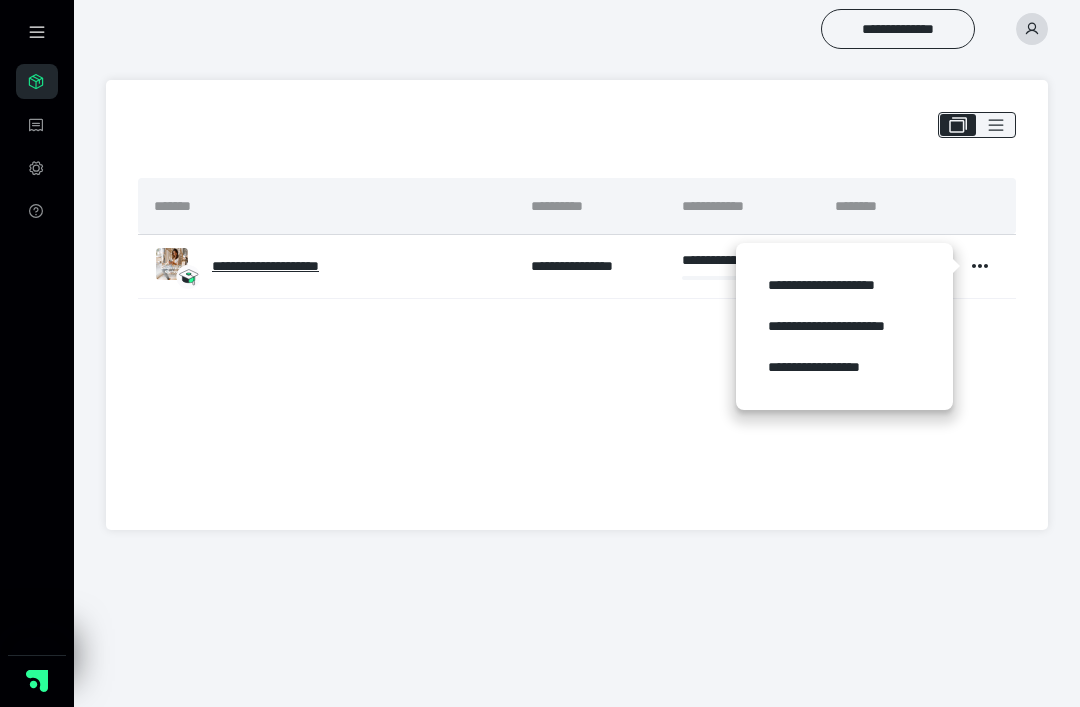 click at bounding box center [980, 266] 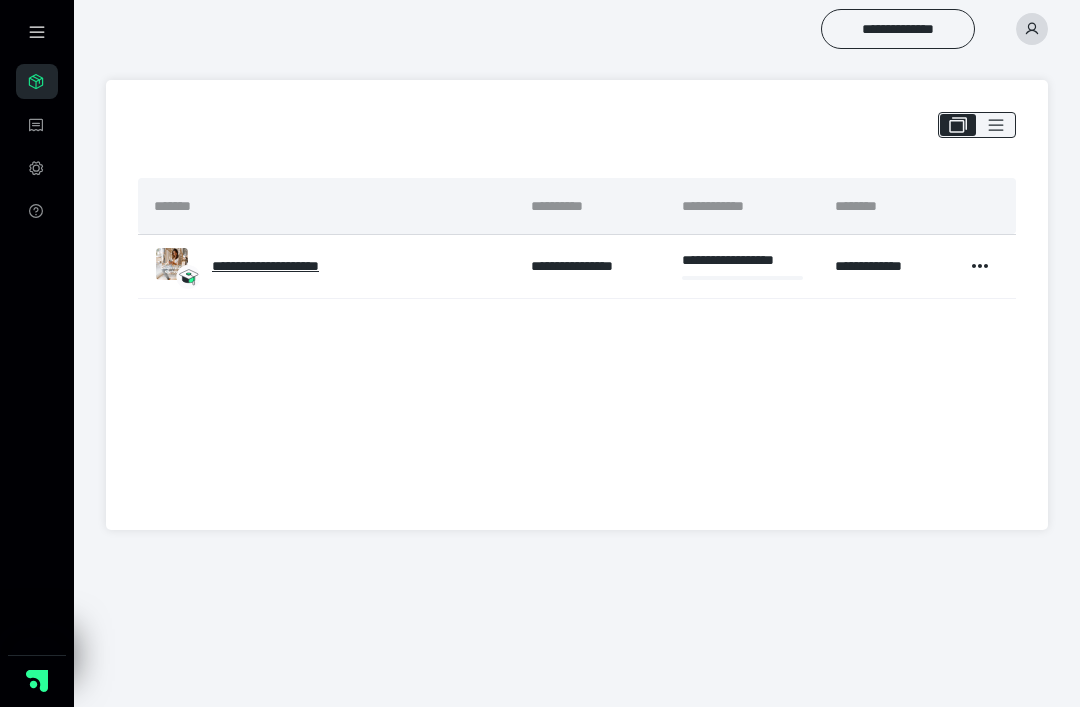 click at bounding box center [980, 266] 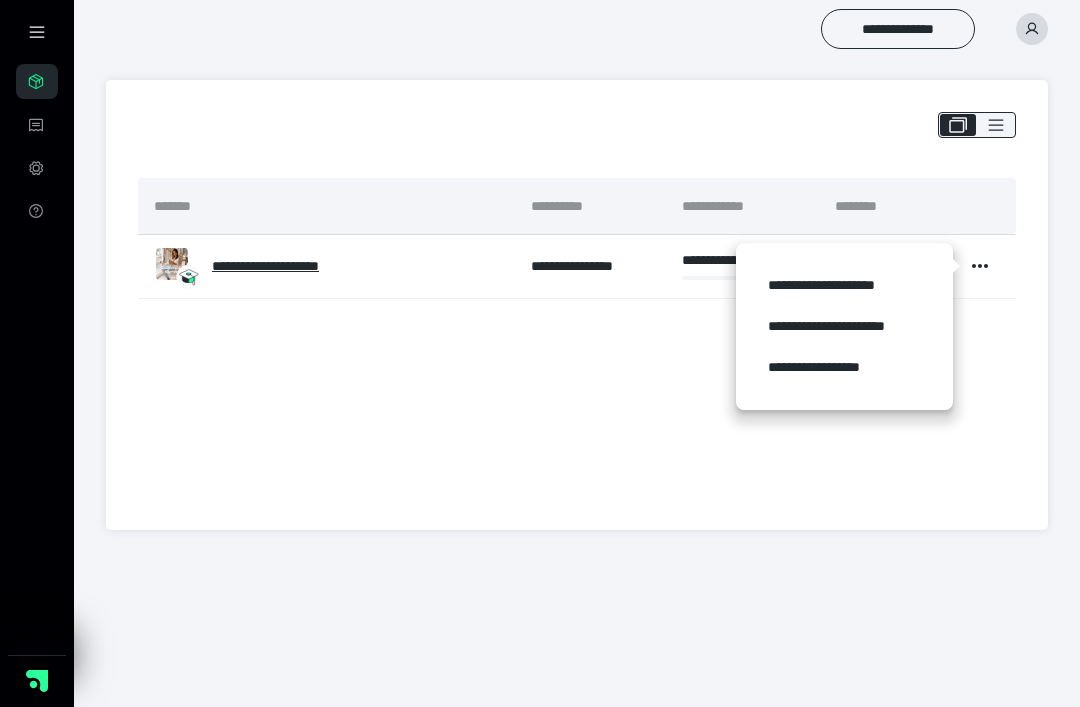 click on "**********" at bounding box center (844, 326) 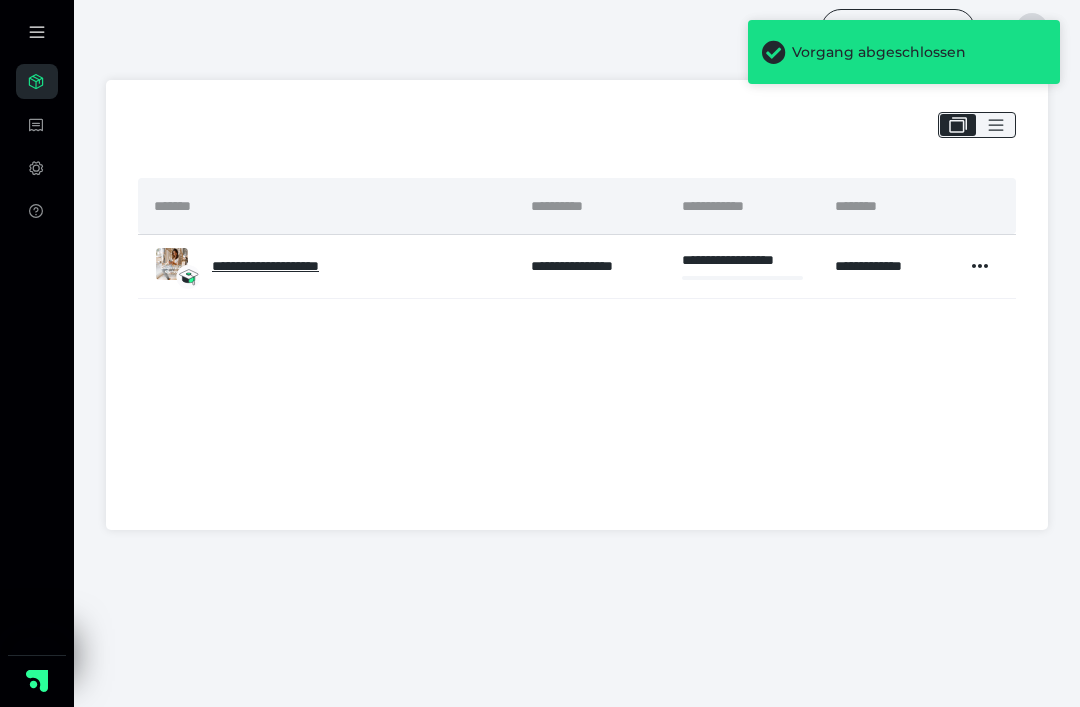 click 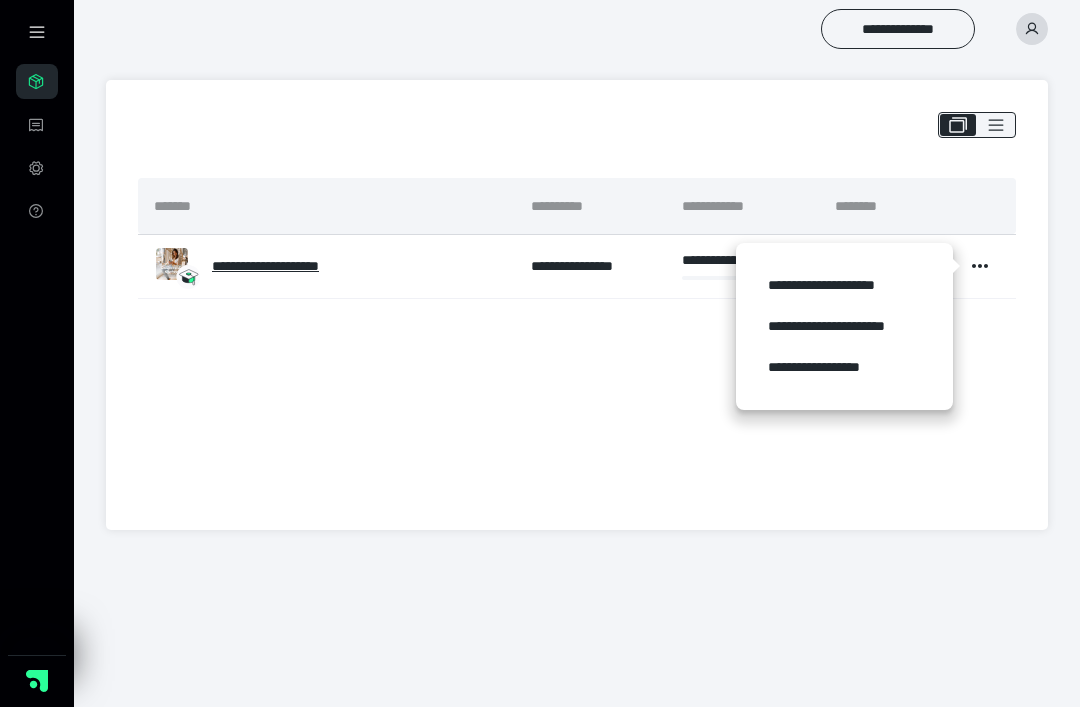 click on "**********" at bounding box center (255, 266) 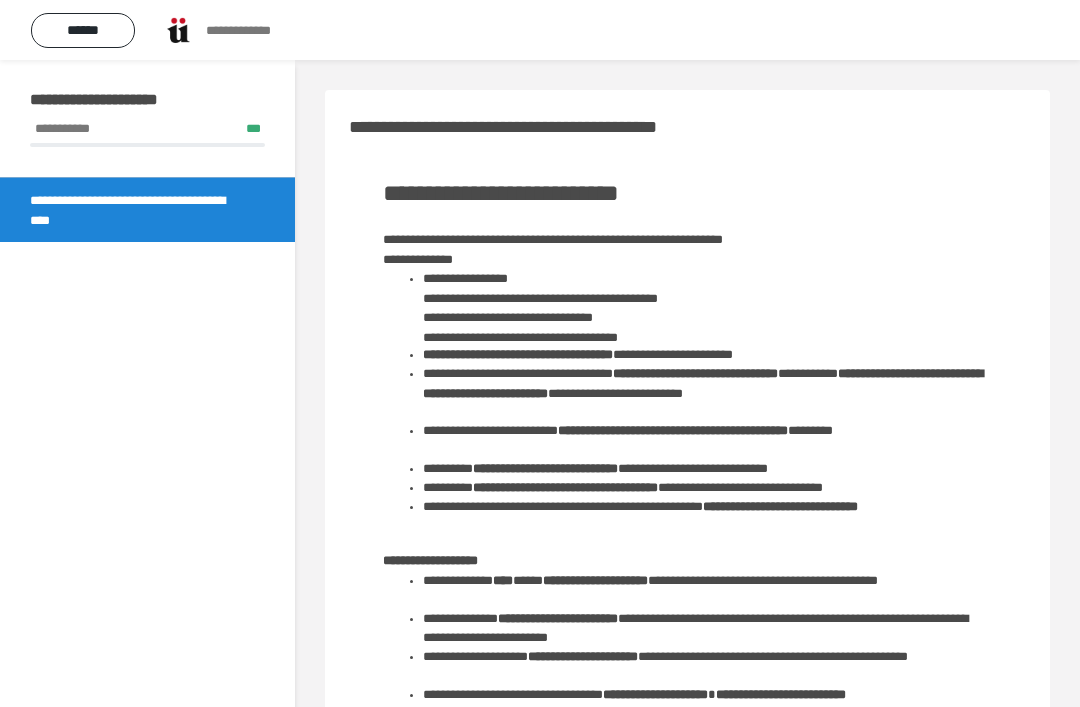 click on "******" at bounding box center [83, 30] 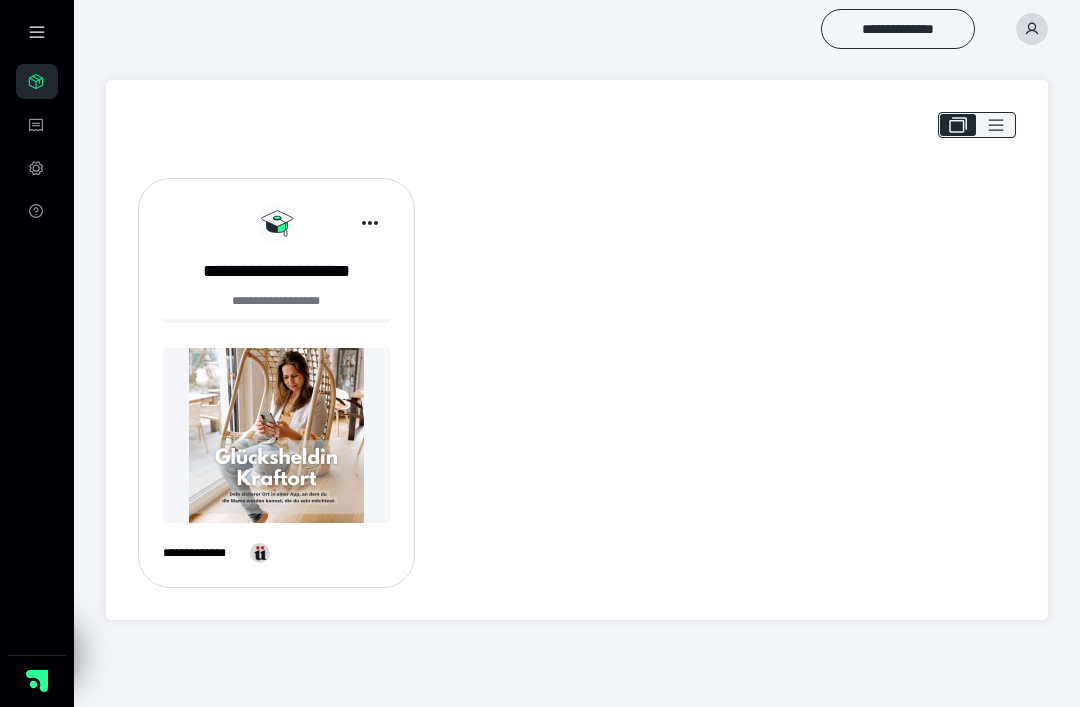 click 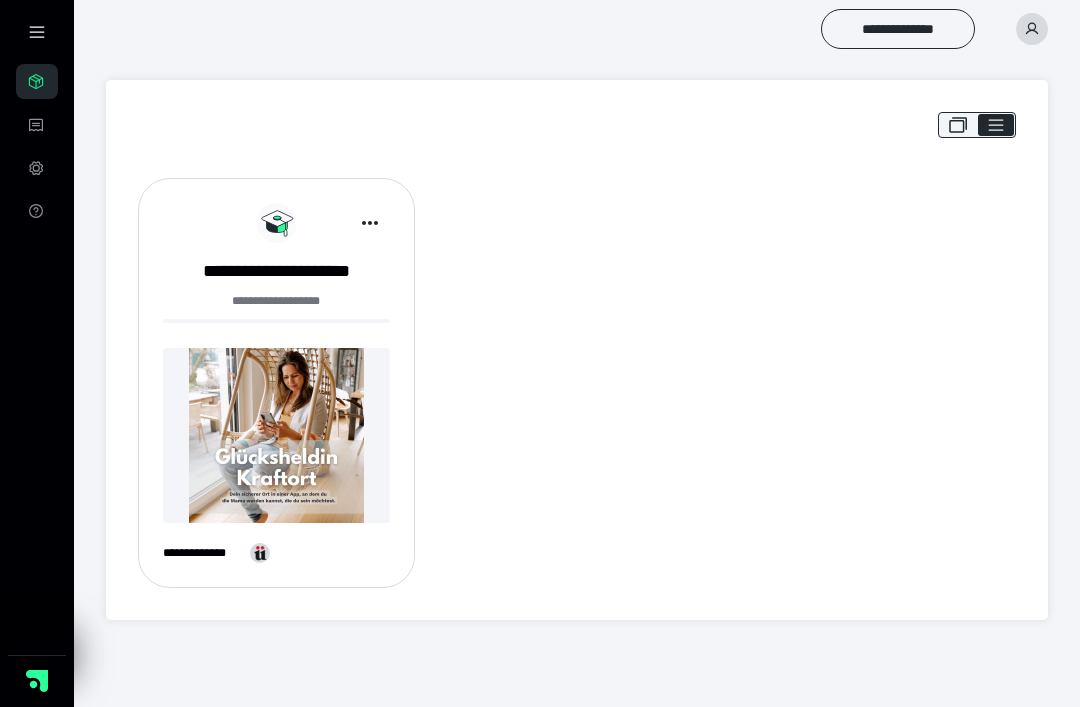 checkbox on "****" 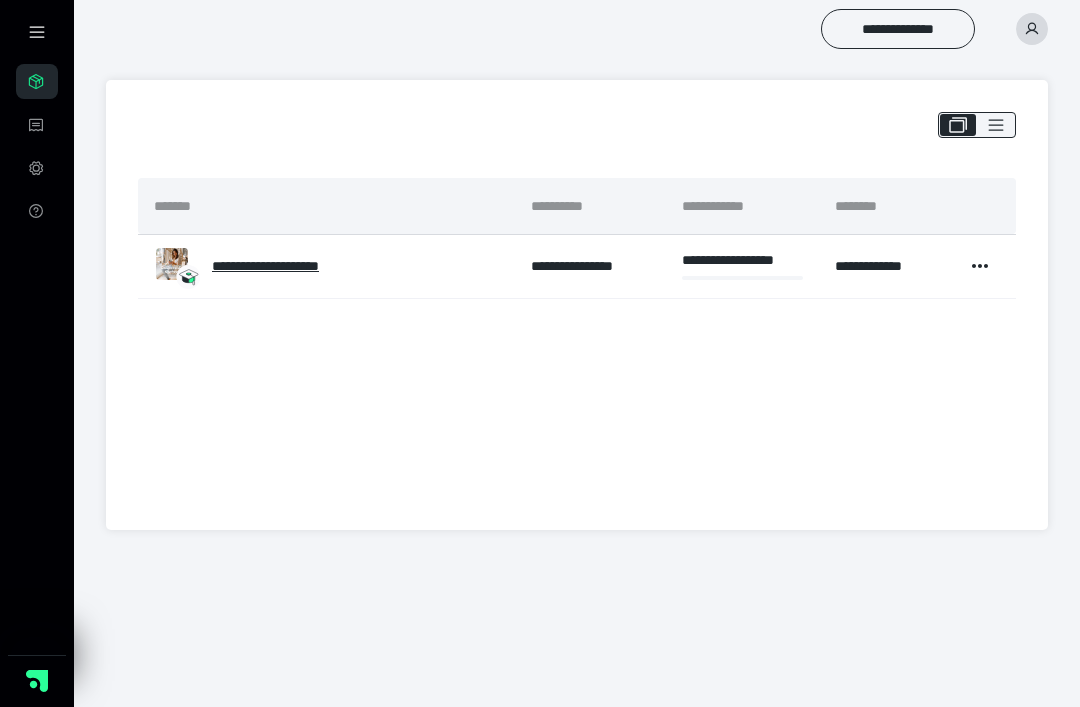 click on "**********" at bounding box center [255, 266] 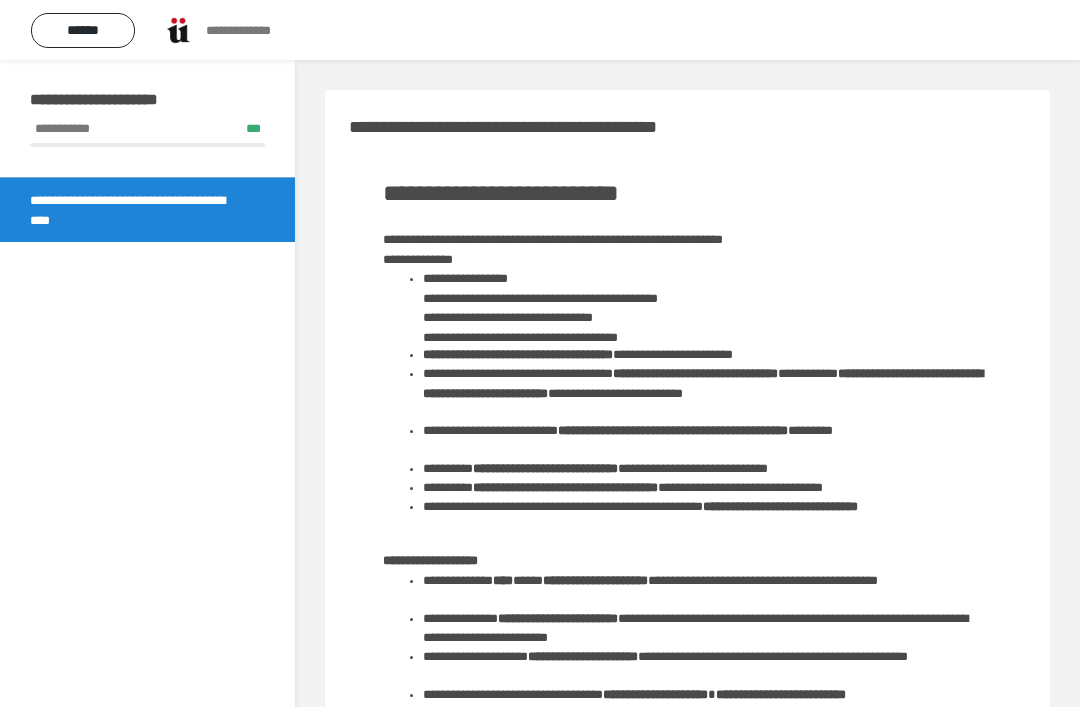 click on "******" at bounding box center (83, 30) 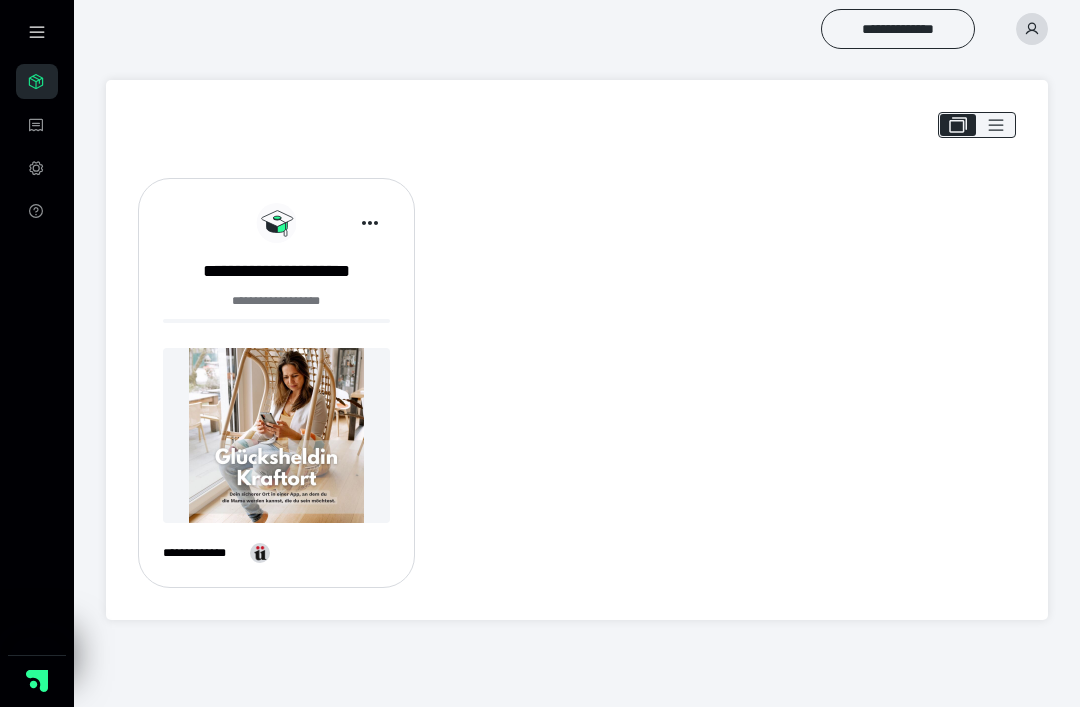 click at bounding box center (37, 32) 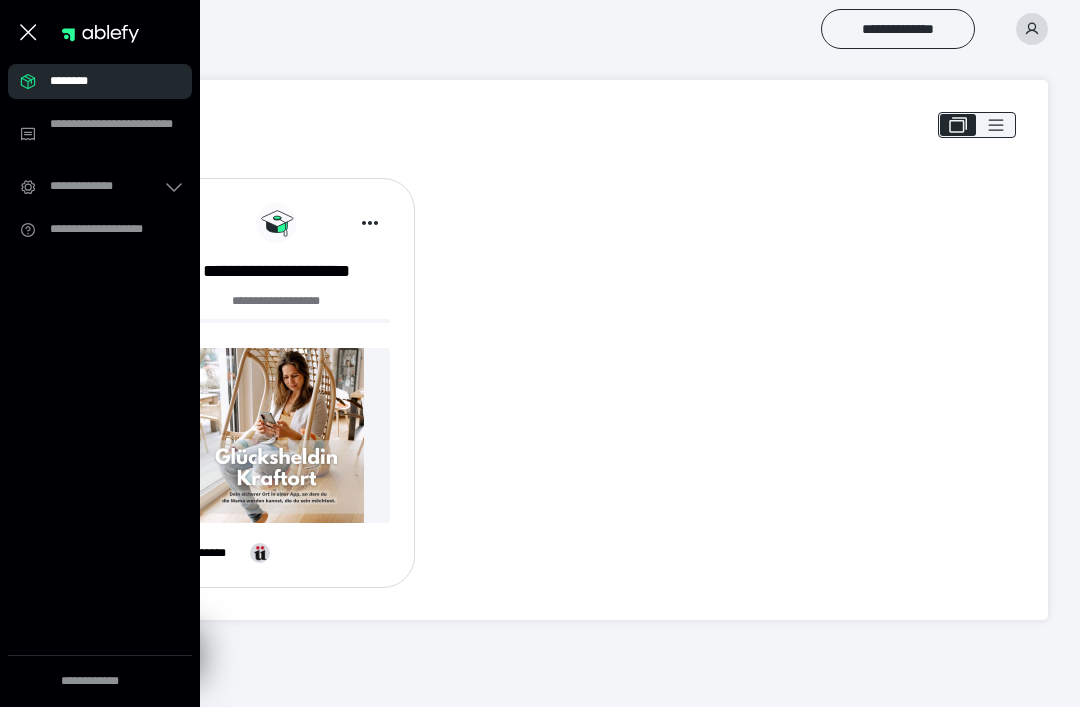 click on "**********" at bounding box center [577, 383] 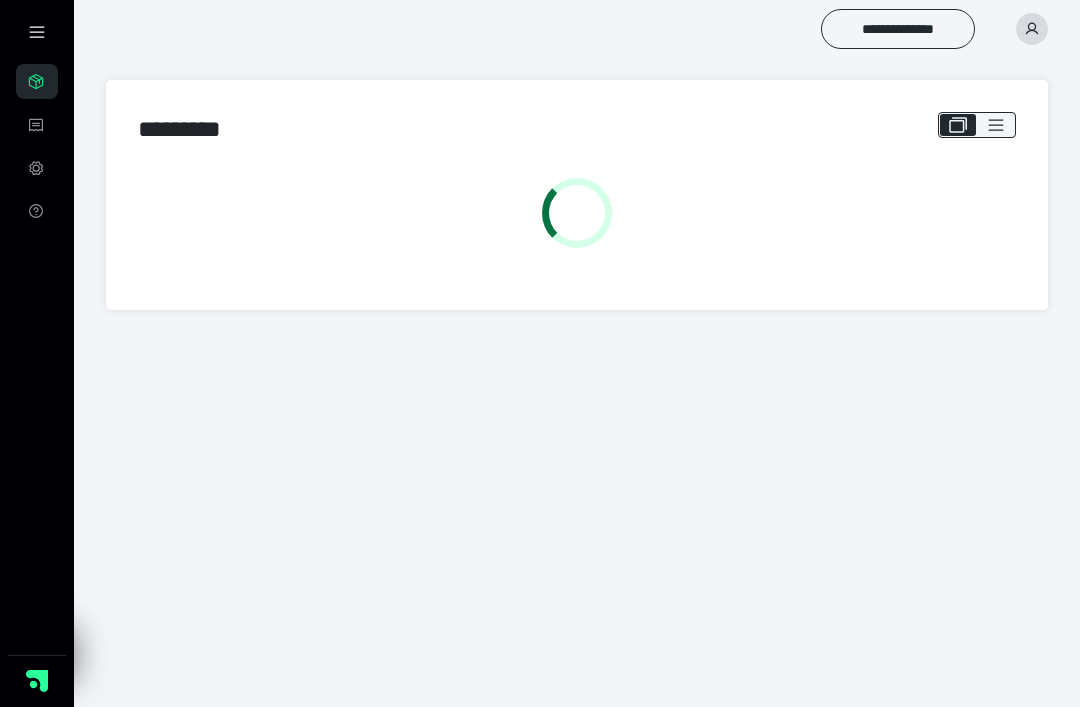scroll, scrollTop: 0, scrollLeft: 0, axis: both 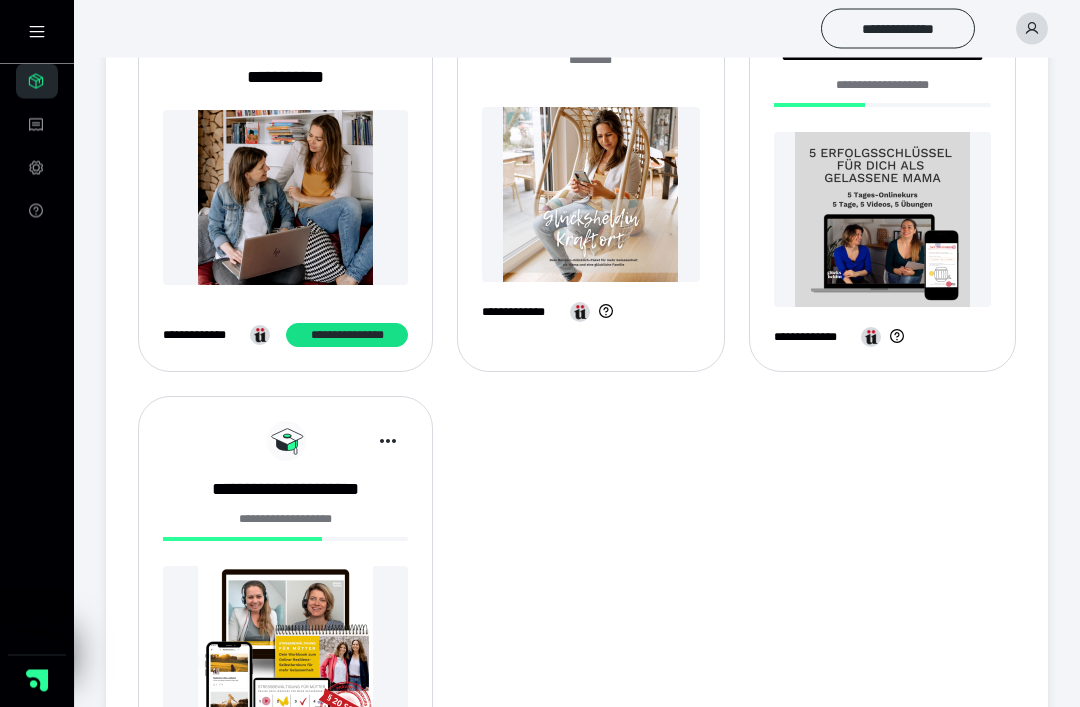 click at bounding box center [285, 654] 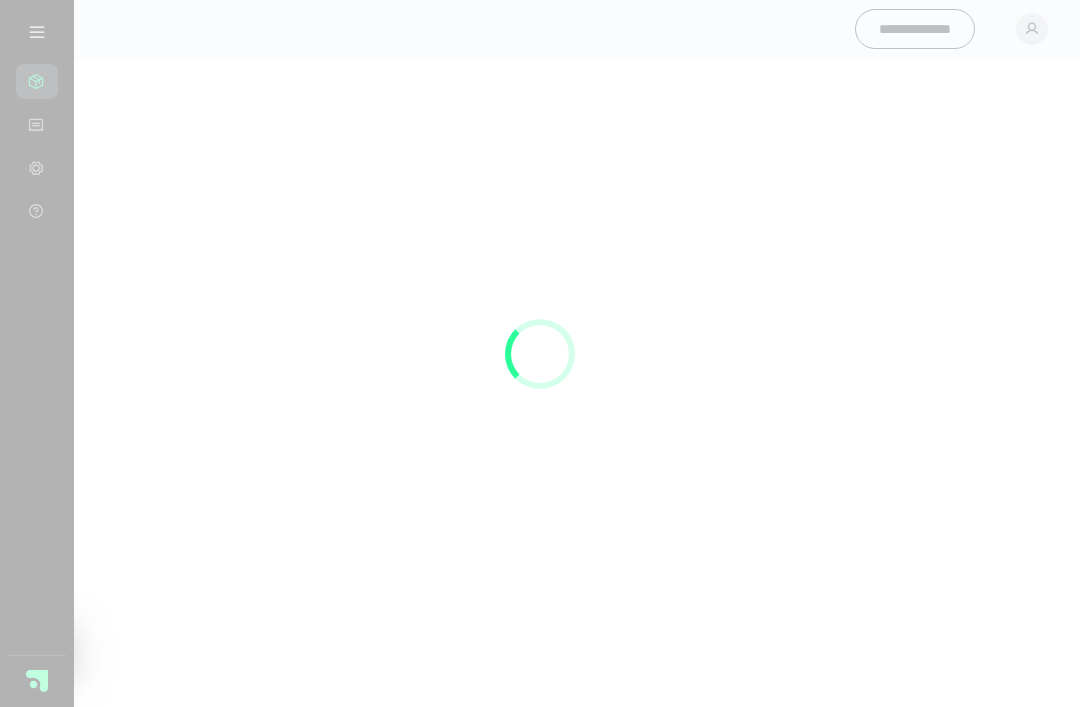 scroll, scrollTop: 0, scrollLeft: 0, axis: both 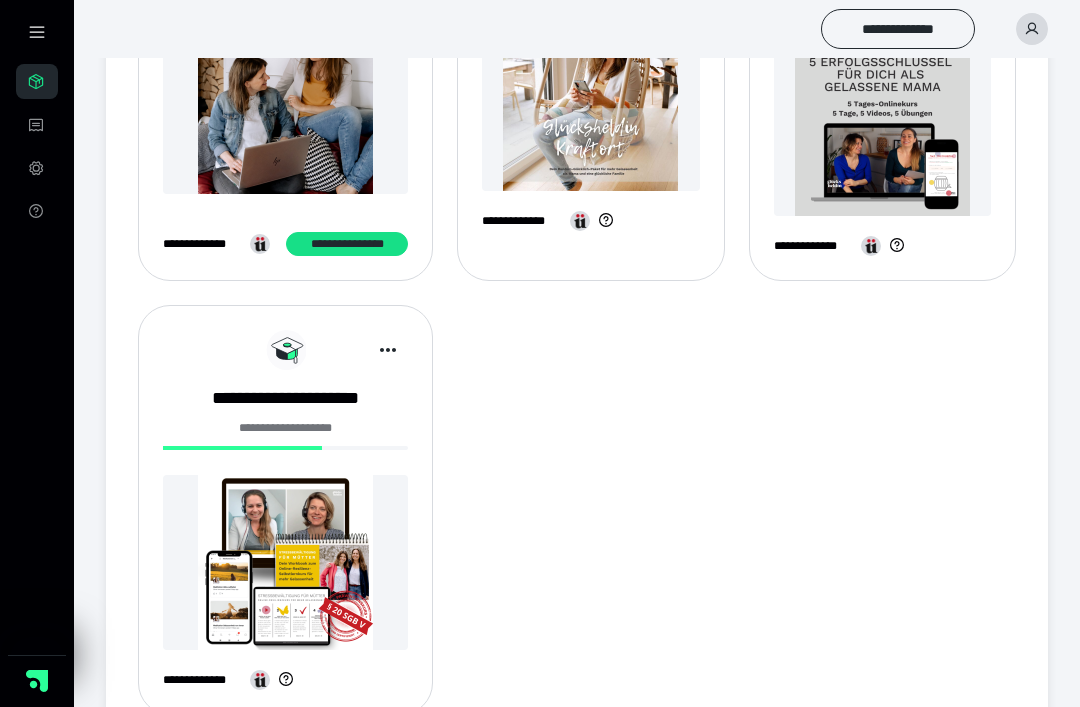 click on "**********" at bounding box center (285, 398) 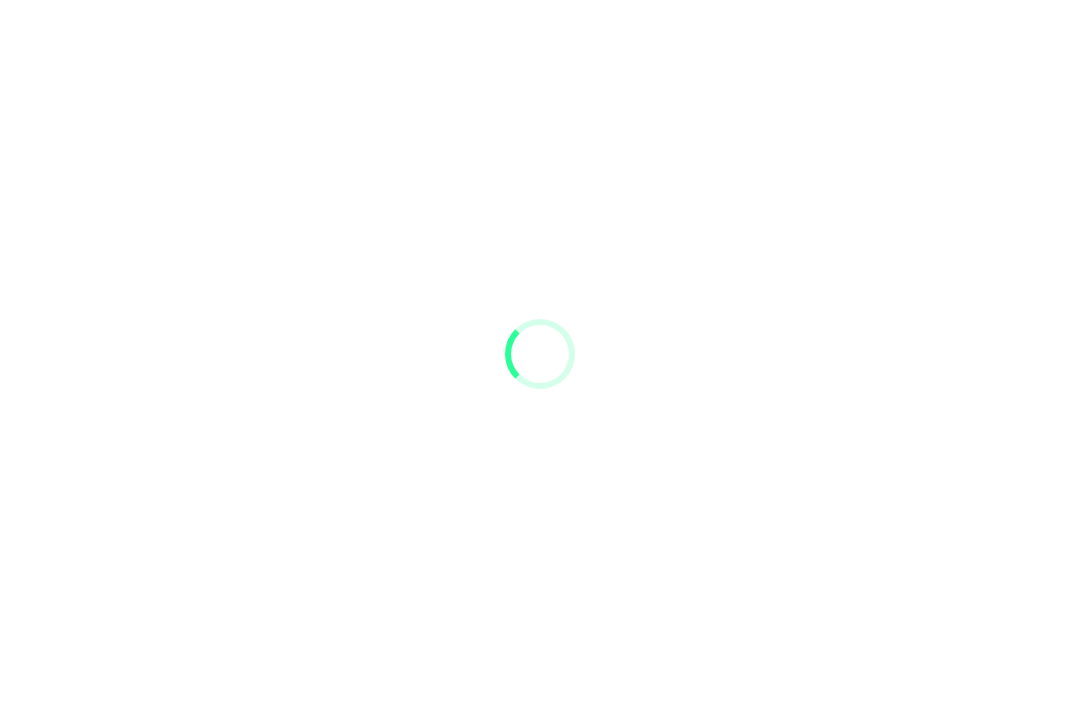 scroll, scrollTop: 0, scrollLeft: 0, axis: both 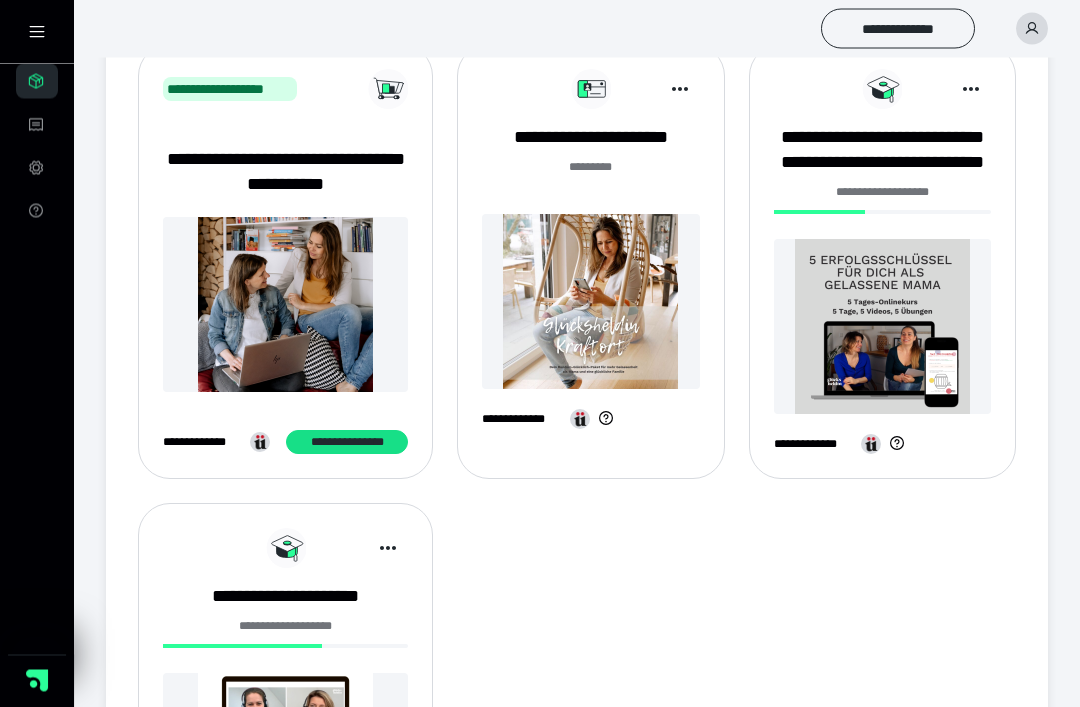 click at bounding box center [606, 420] 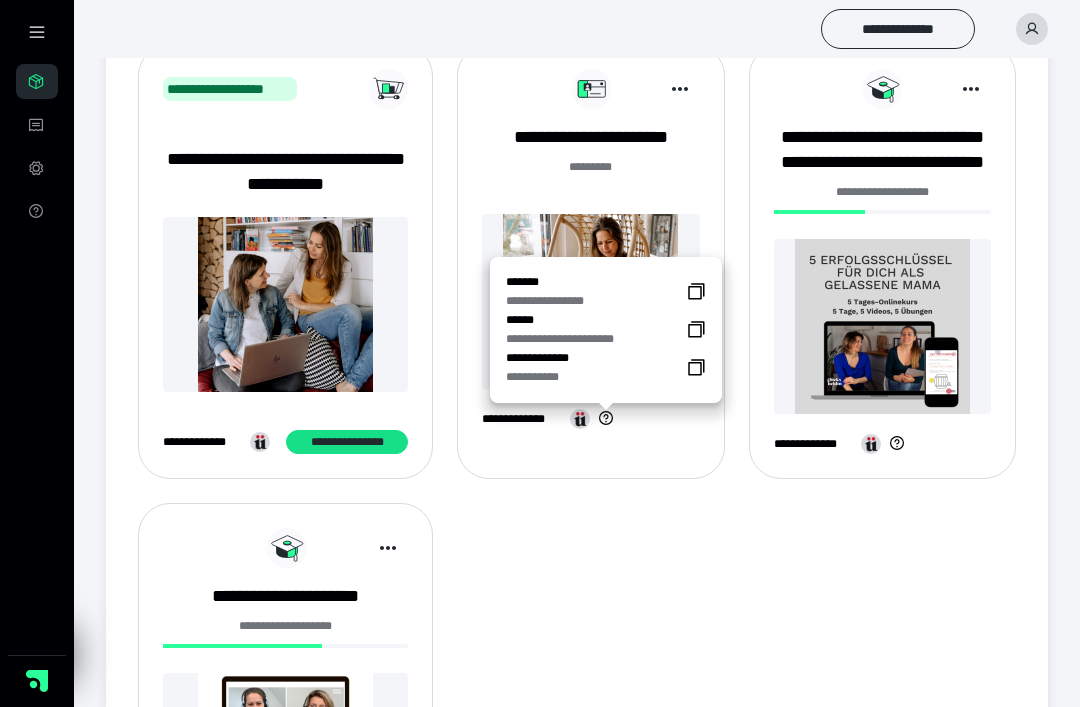 click on "**********" at bounding box center [574, 339] 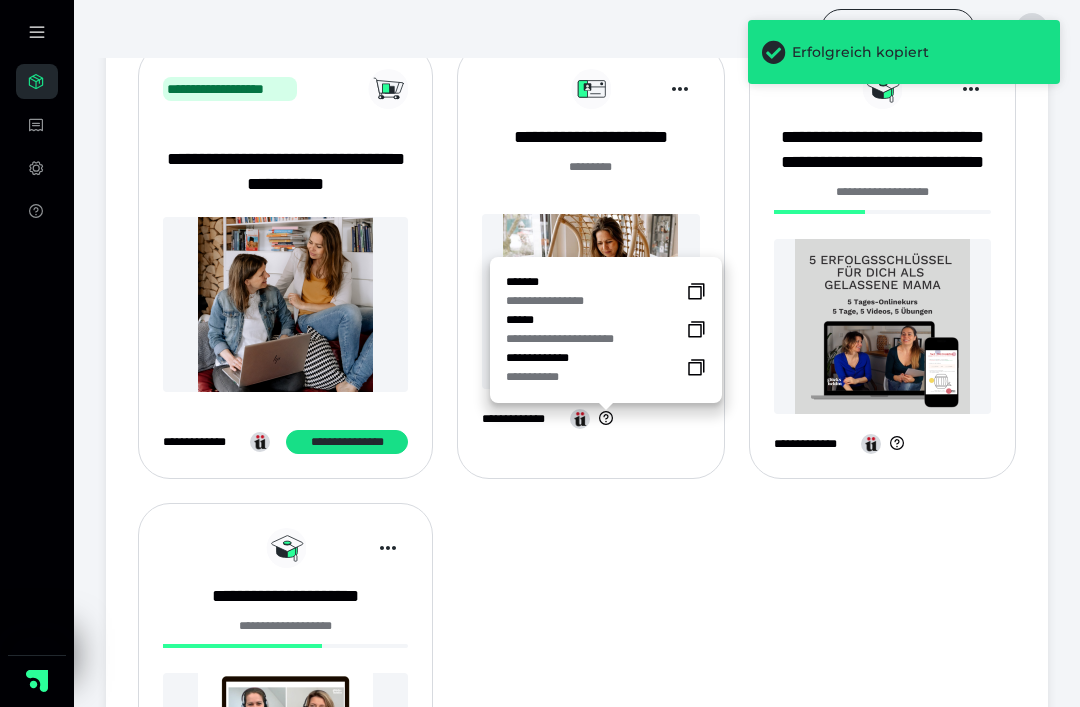 click on "**********" at bounding box center [577, 478] 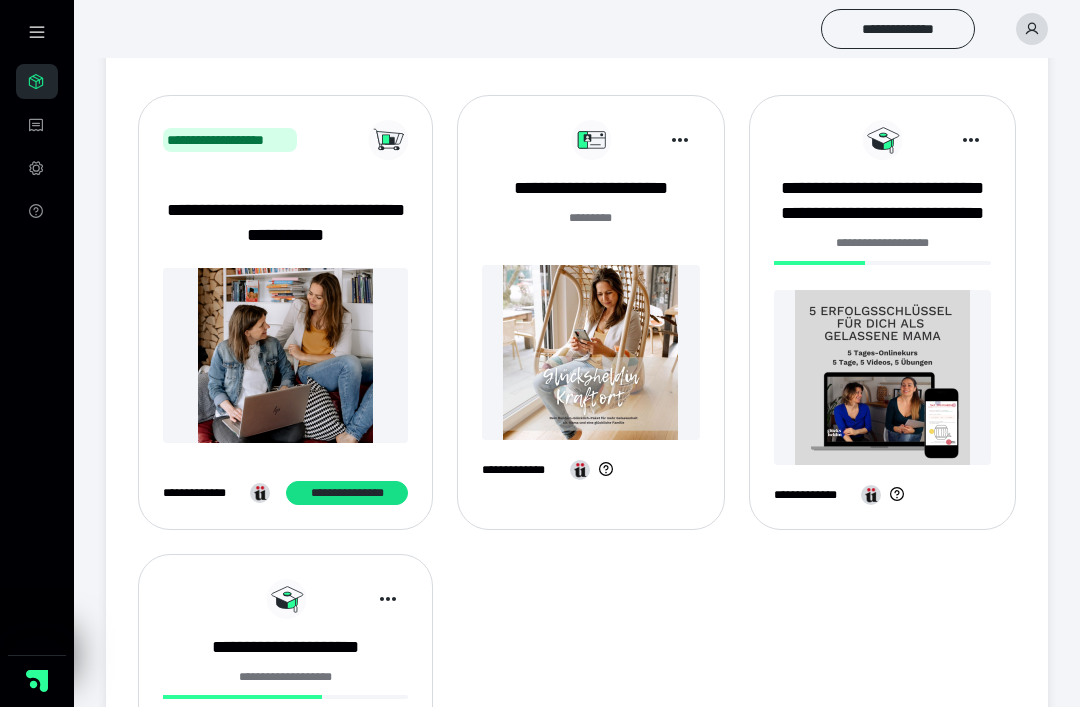 scroll, scrollTop: 217, scrollLeft: 0, axis: vertical 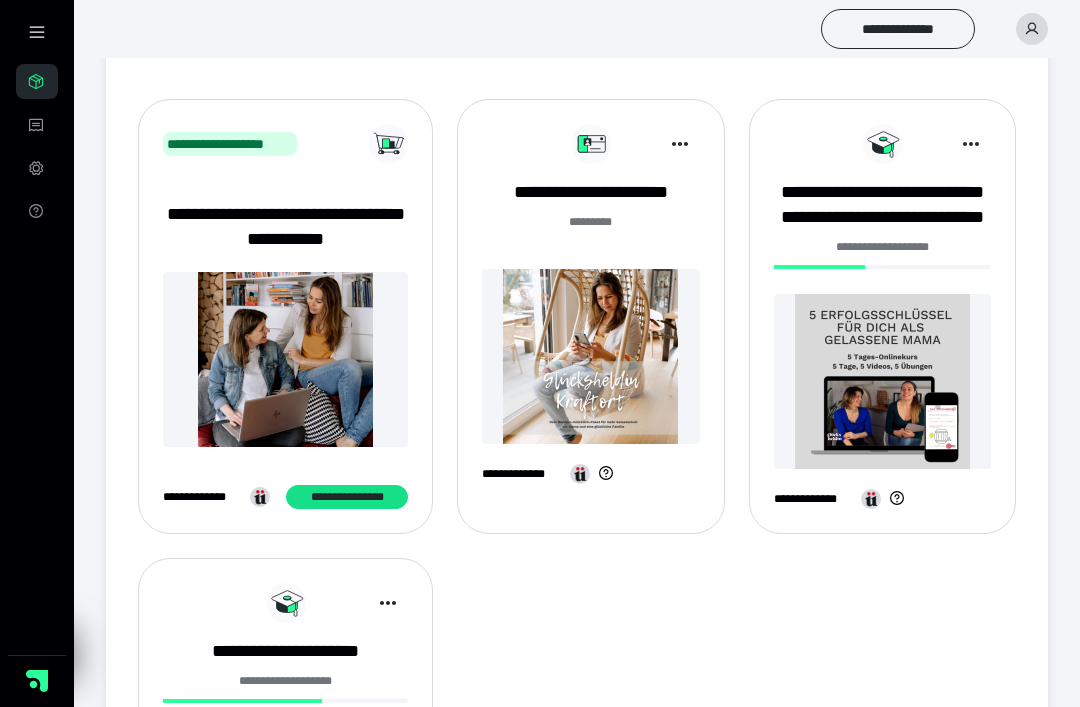 click on "*******   *" at bounding box center (590, 233) 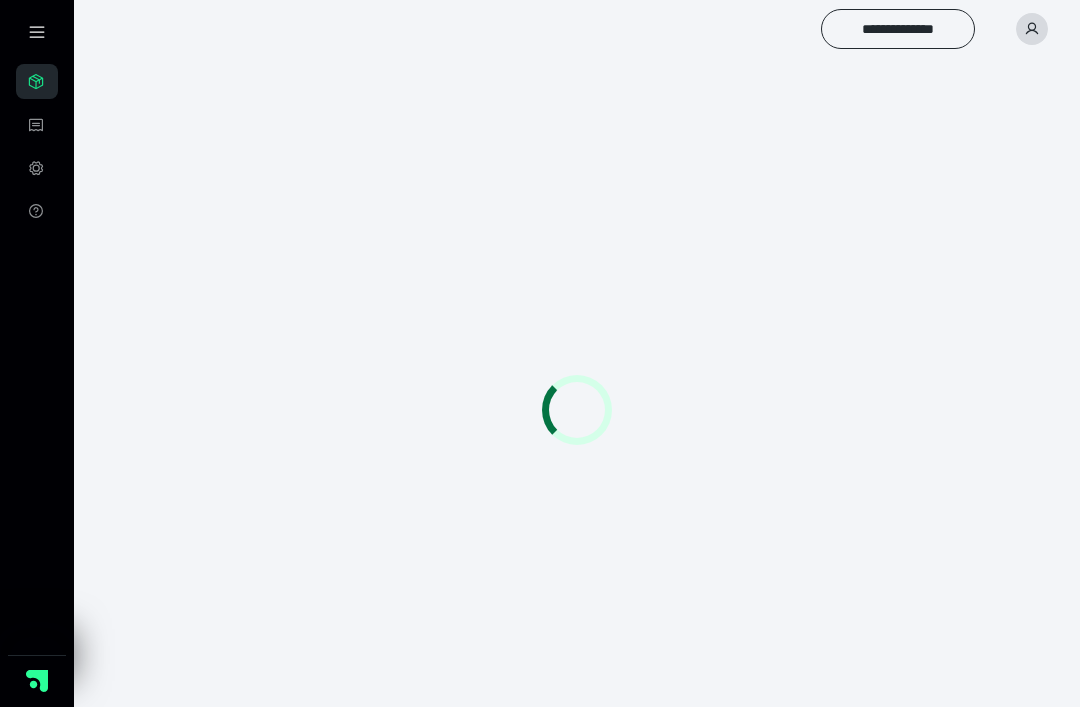 scroll, scrollTop: 0, scrollLeft: 0, axis: both 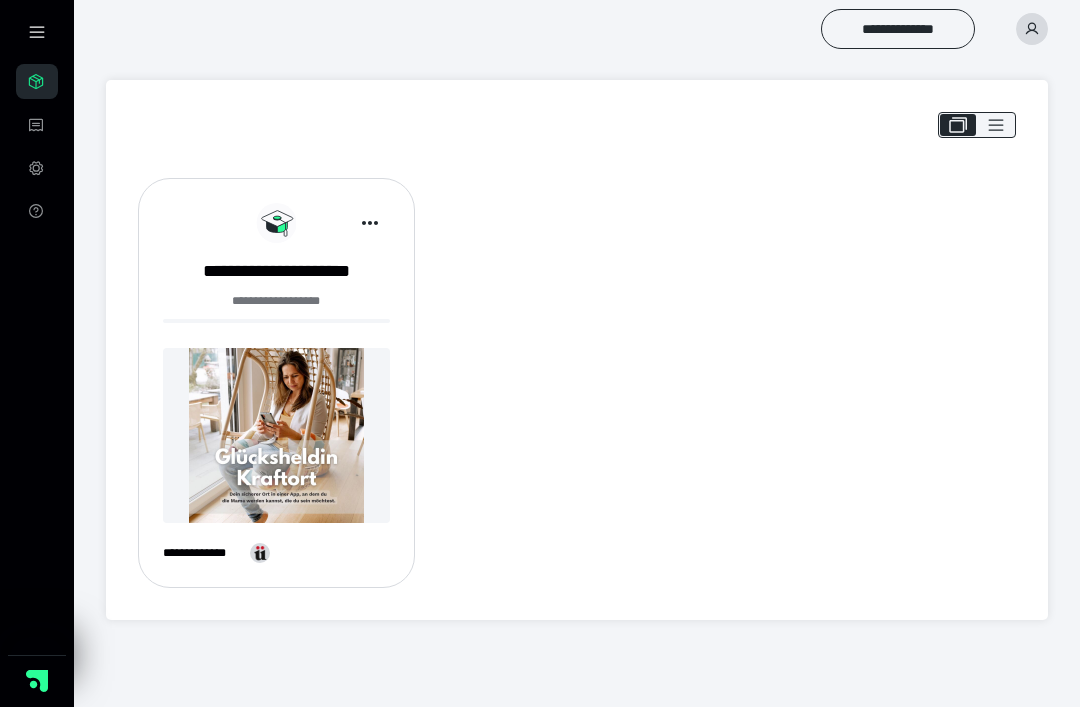 click at bounding box center (276, 435) 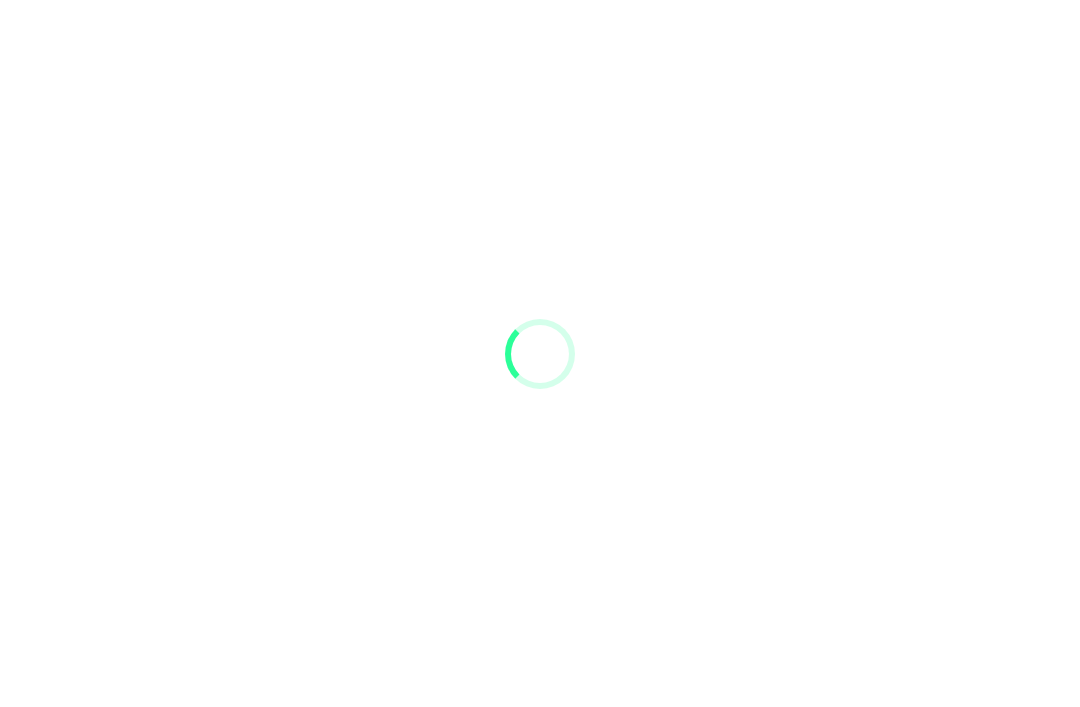 scroll, scrollTop: 0, scrollLeft: 0, axis: both 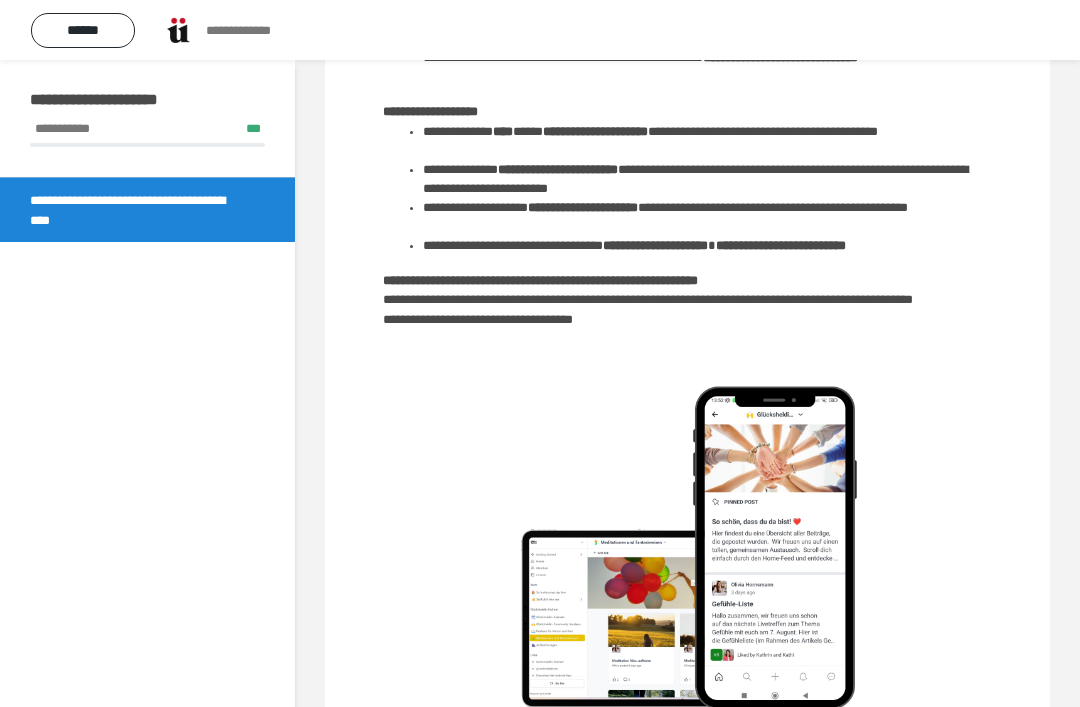 click on "**********" at bounding box center (147, 128) 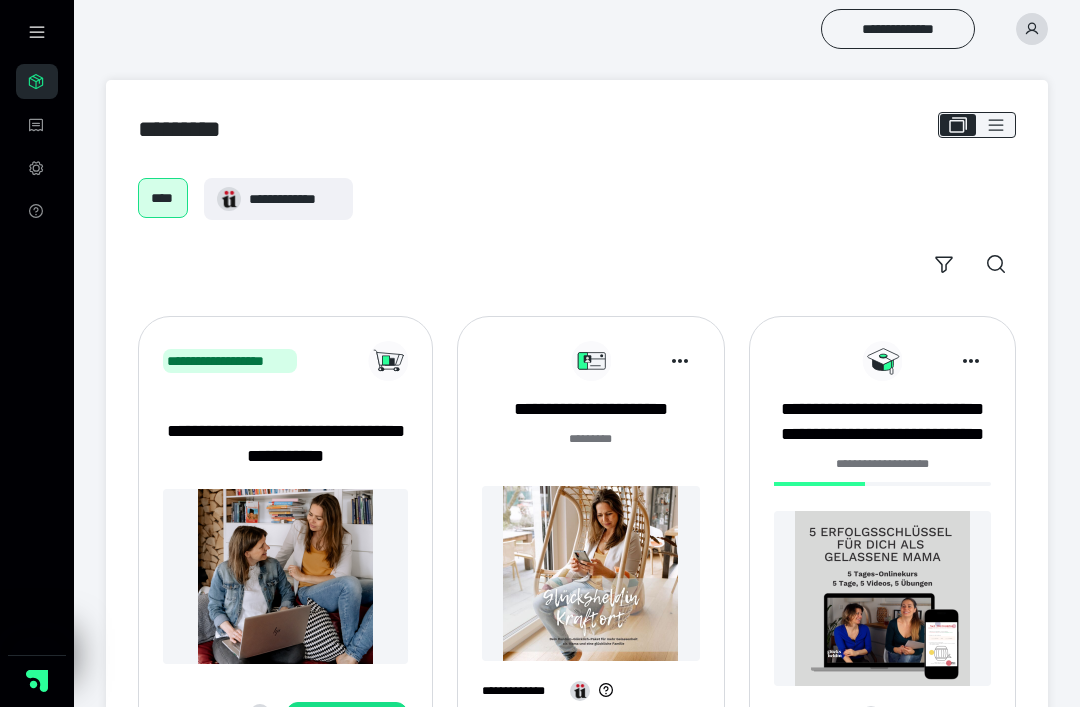 scroll, scrollTop: 0, scrollLeft: 0, axis: both 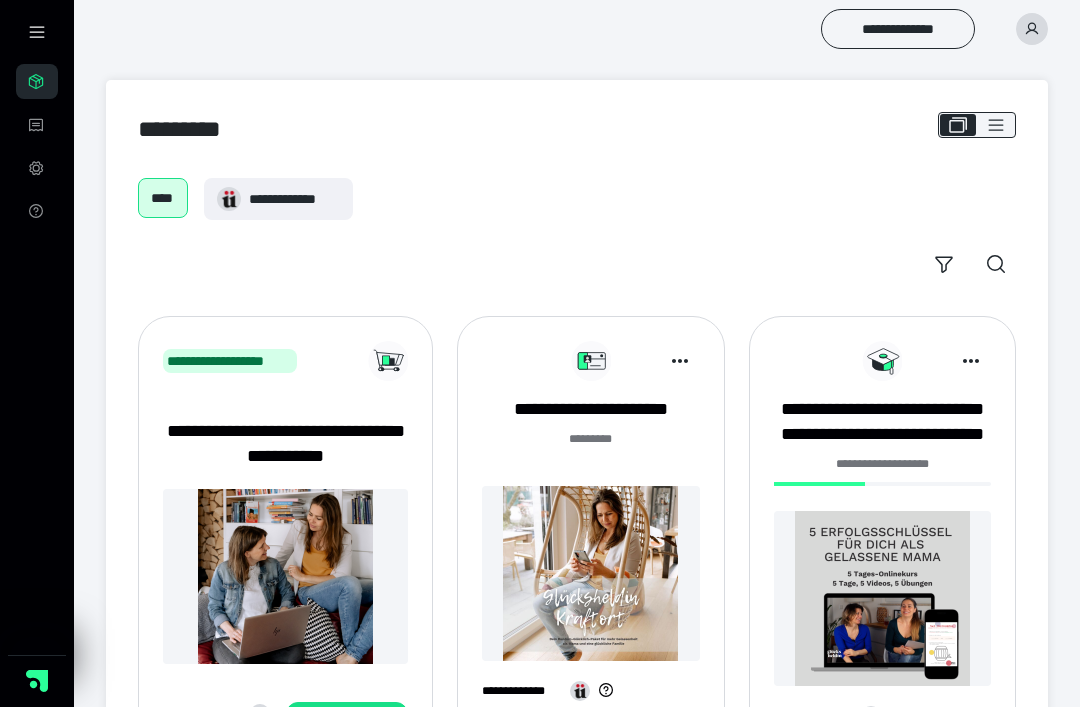 click at bounding box center [590, 573] 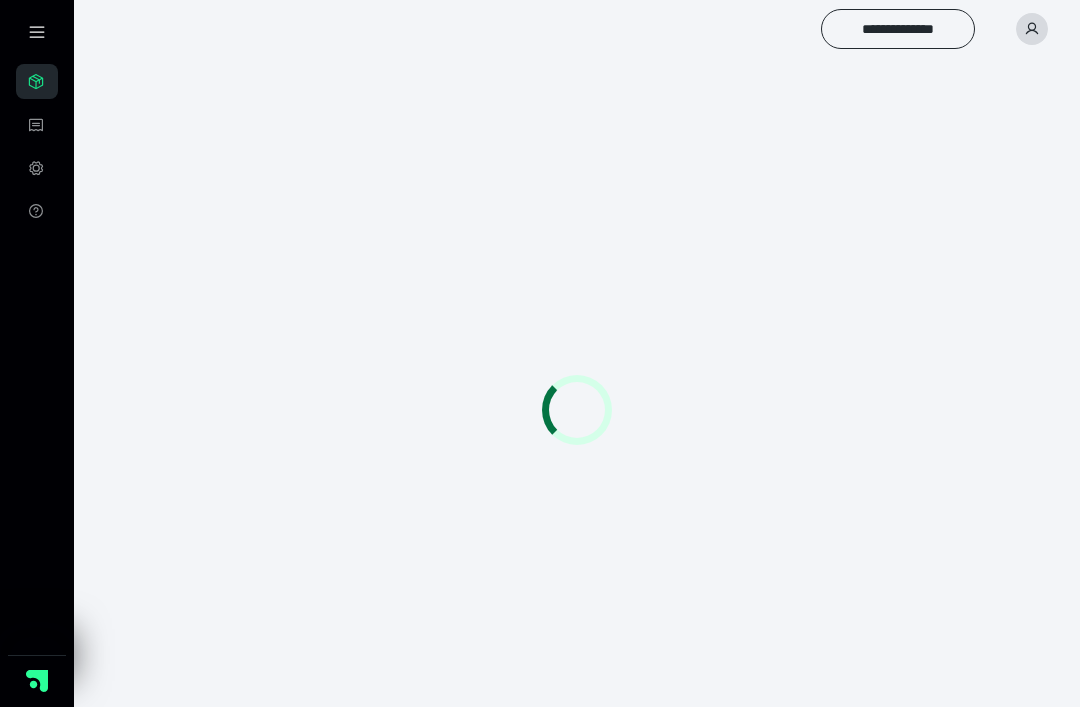 scroll, scrollTop: 0, scrollLeft: 0, axis: both 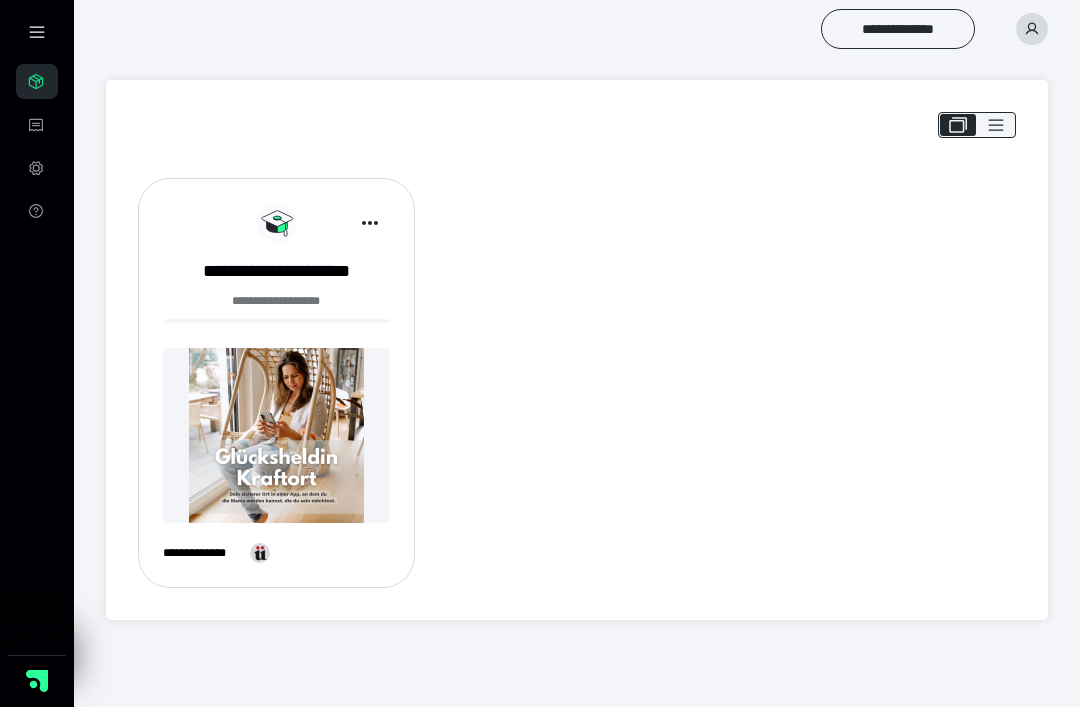click 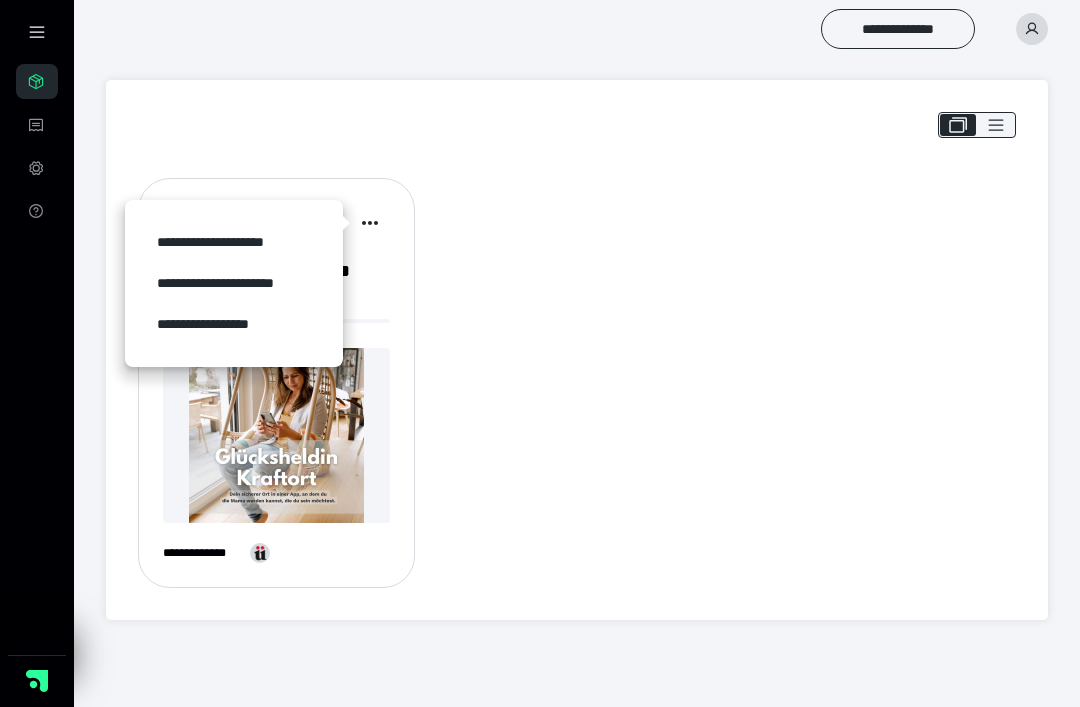 click on "**********" at bounding box center [233, 283] 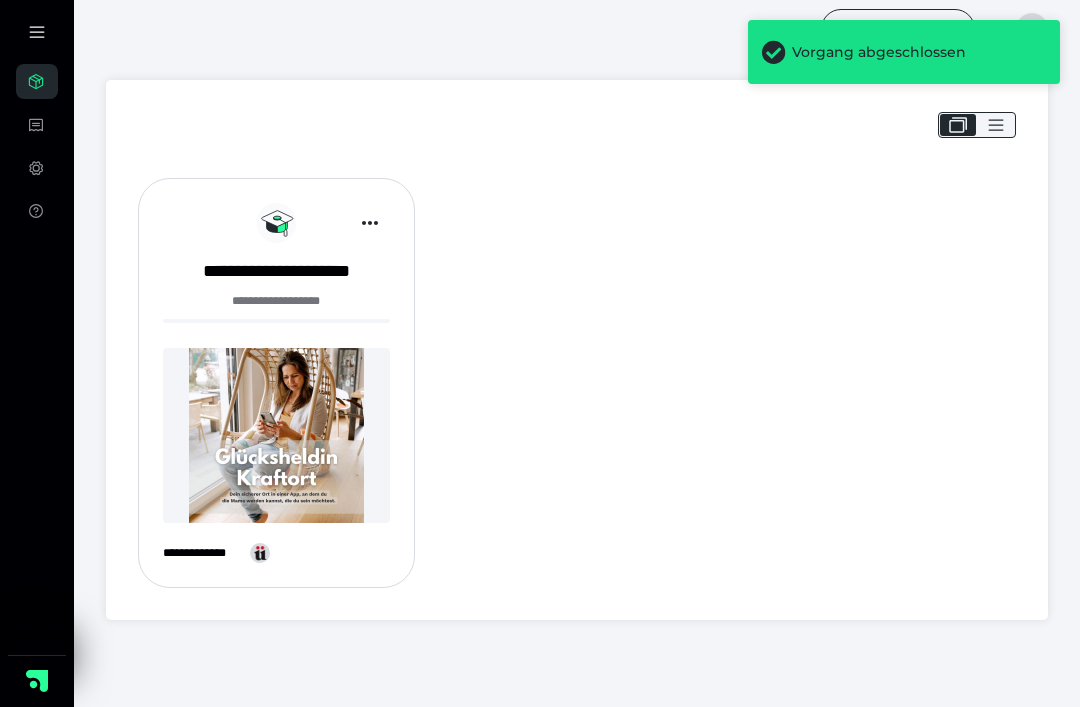click on "**********" at bounding box center (577, 350) 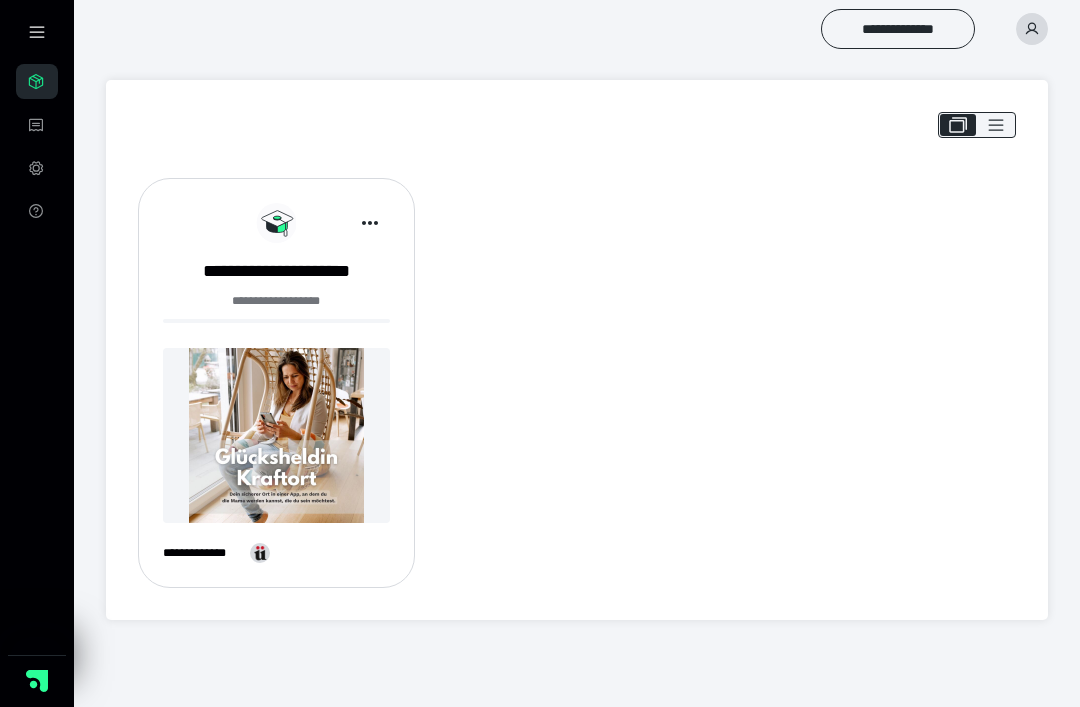 click on "**********" at bounding box center (276, 301) 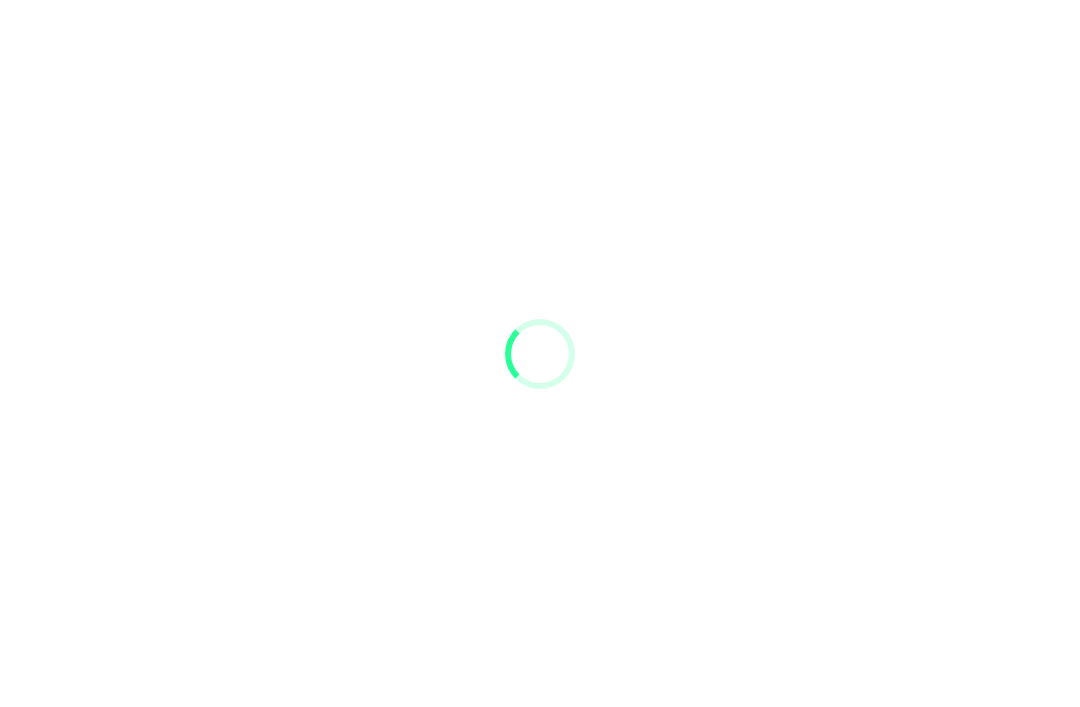 scroll, scrollTop: 0, scrollLeft: 0, axis: both 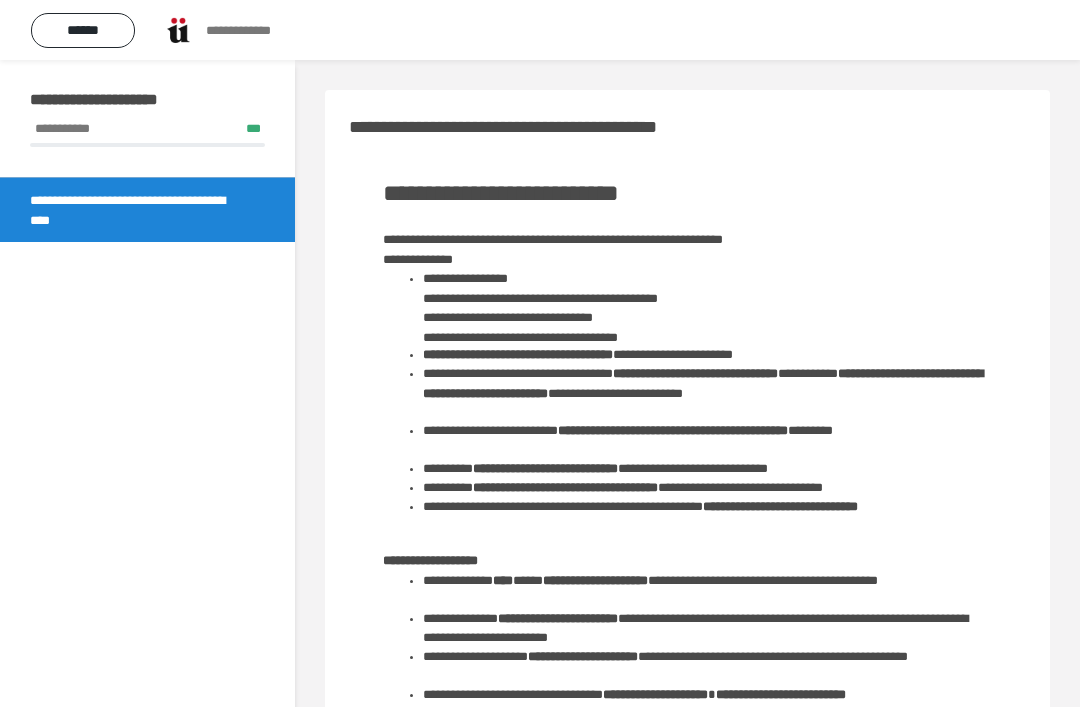 click on "**********" at bounding box center [139, 210] 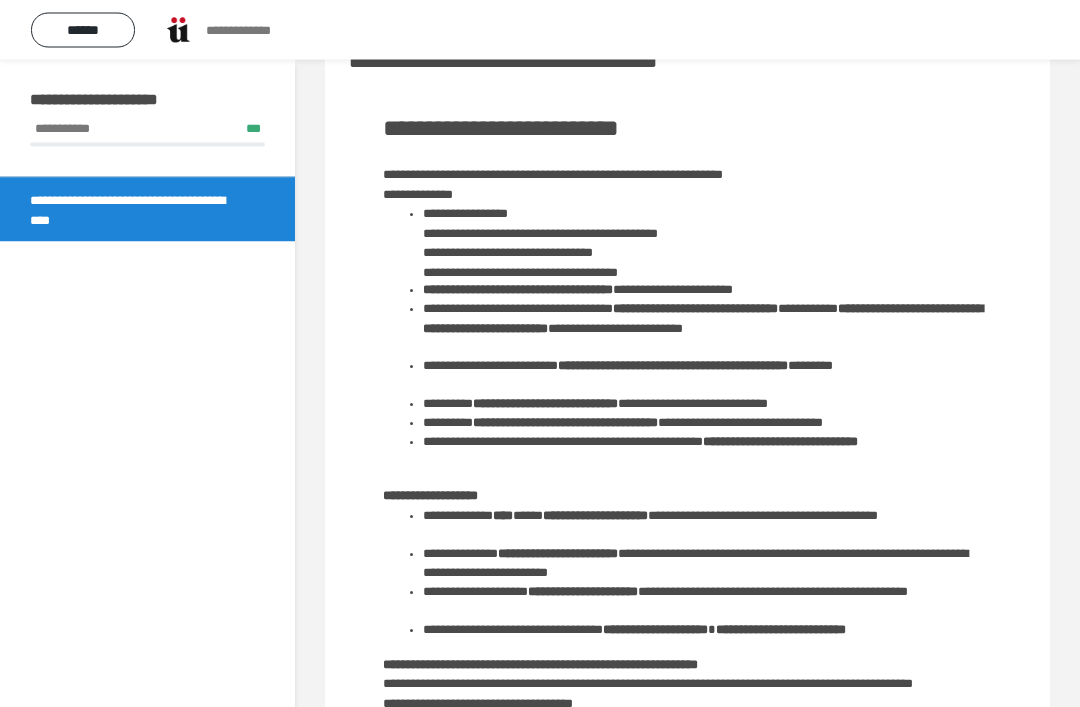 scroll, scrollTop: 65, scrollLeft: 0, axis: vertical 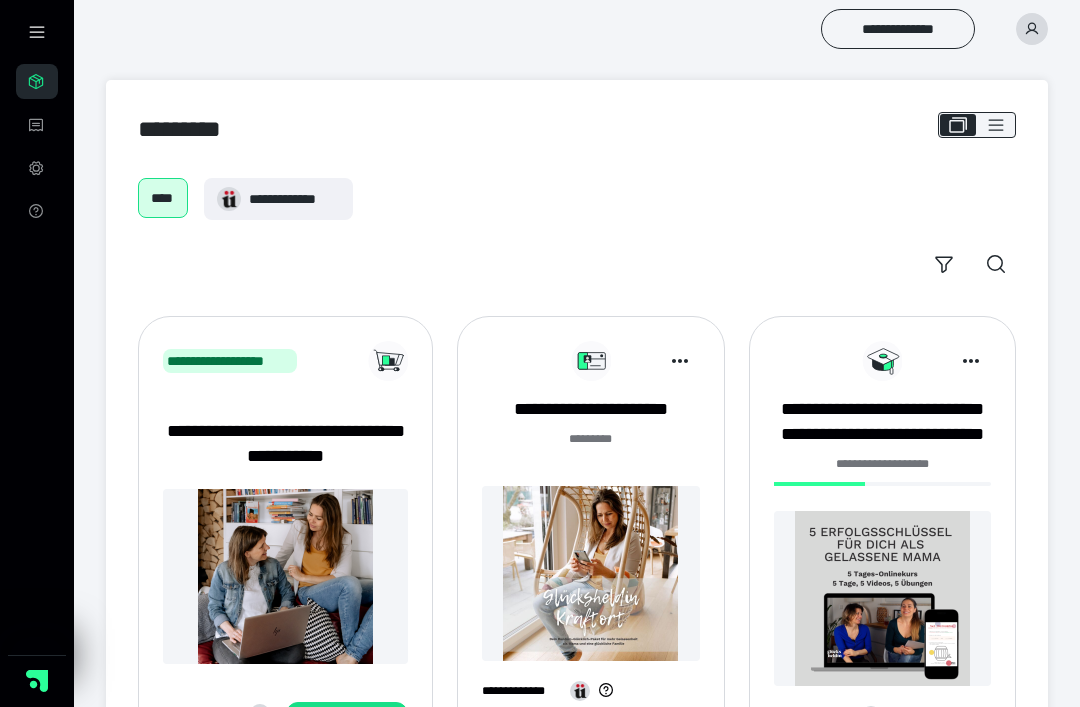 click on "**********" at bounding box center [294, 199] 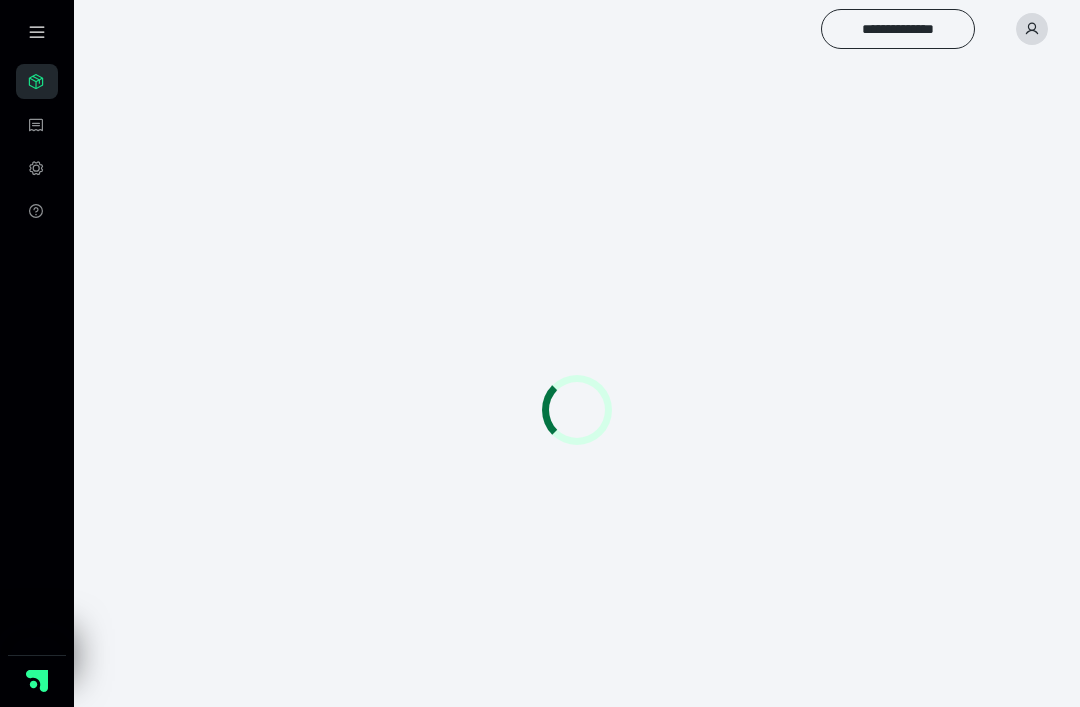 scroll, scrollTop: 0, scrollLeft: 0, axis: both 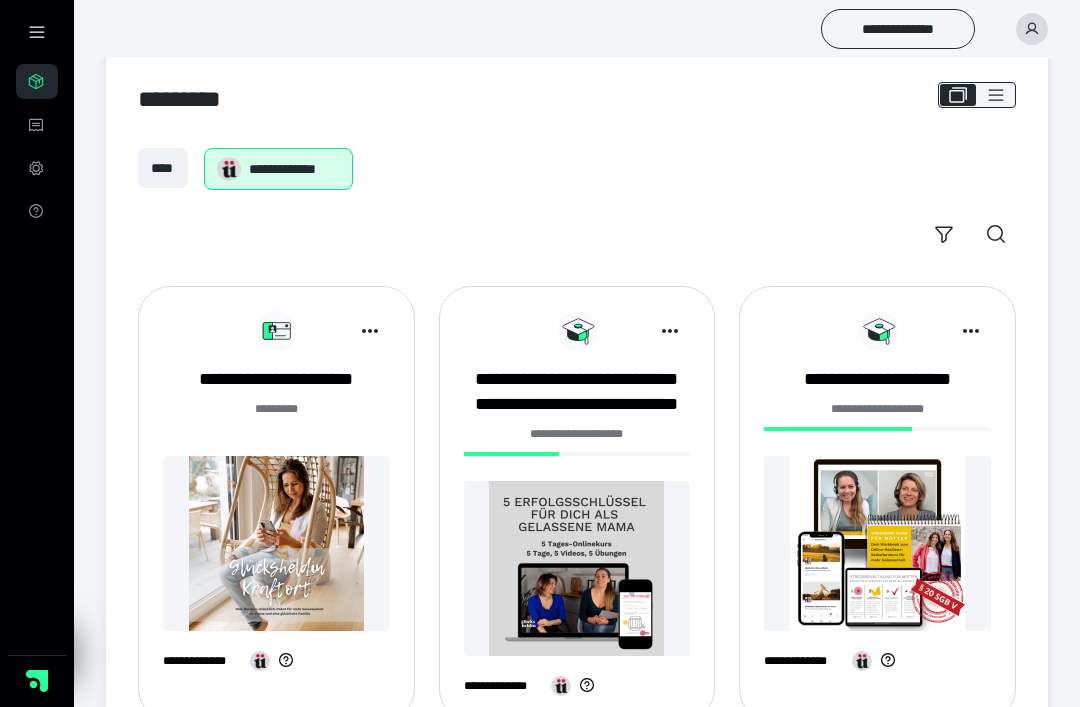 click at bounding box center (276, 543) 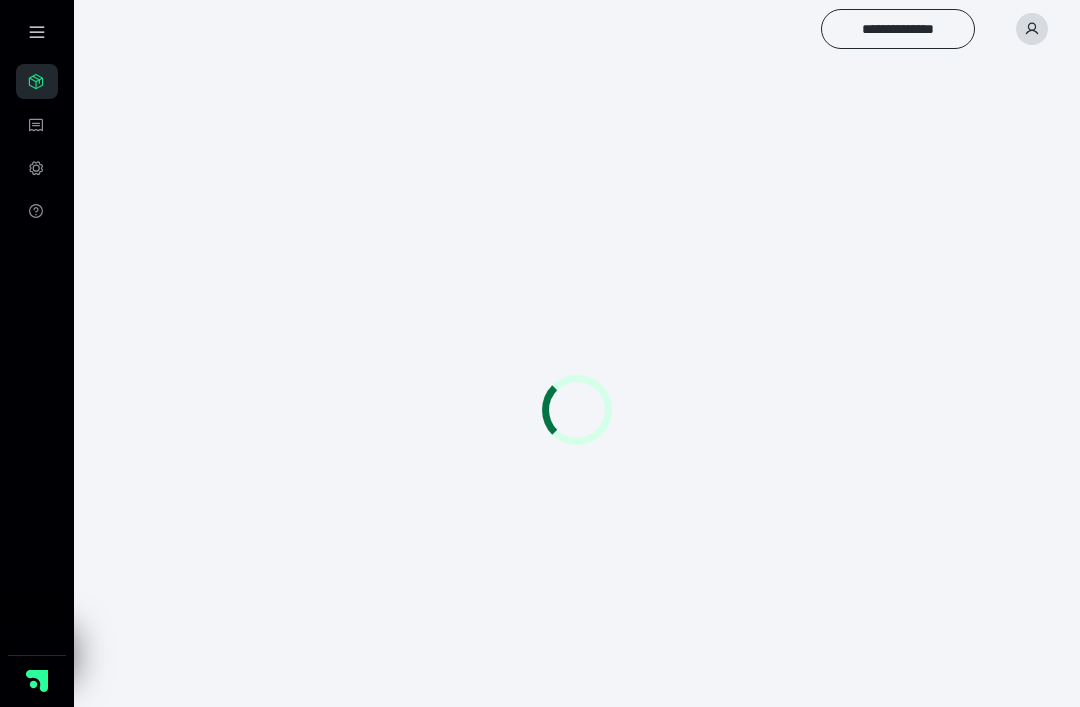 scroll, scrollTop: 0, scrollLeft: 0, axis: both 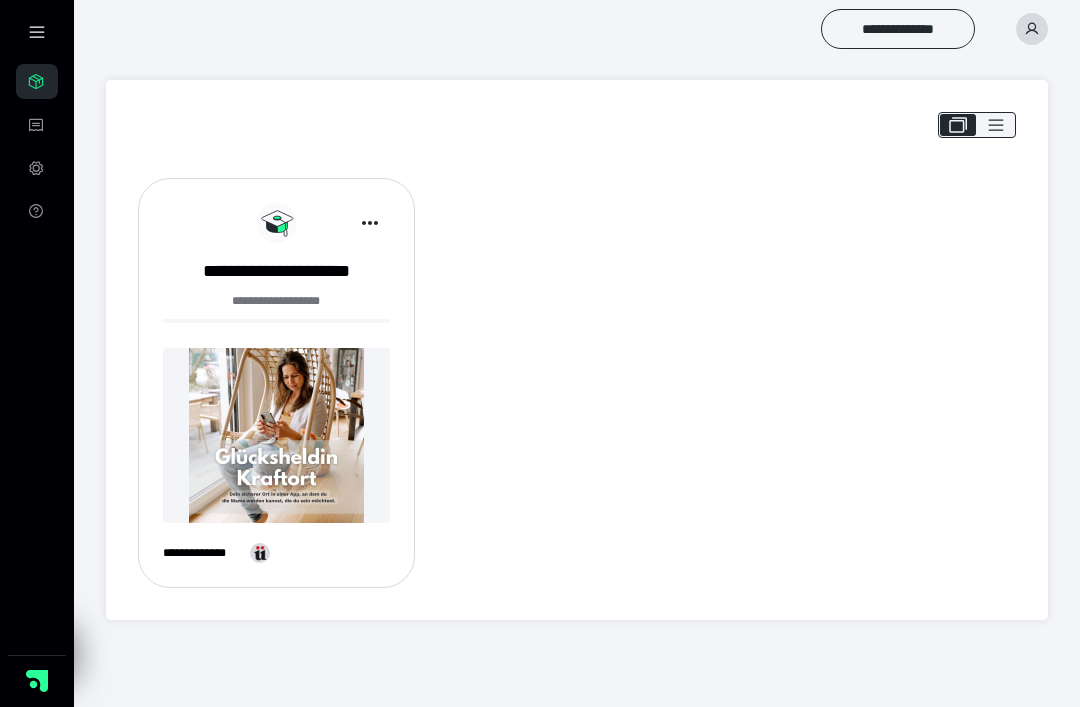 click on "**********" at bounding box center (276, 383) 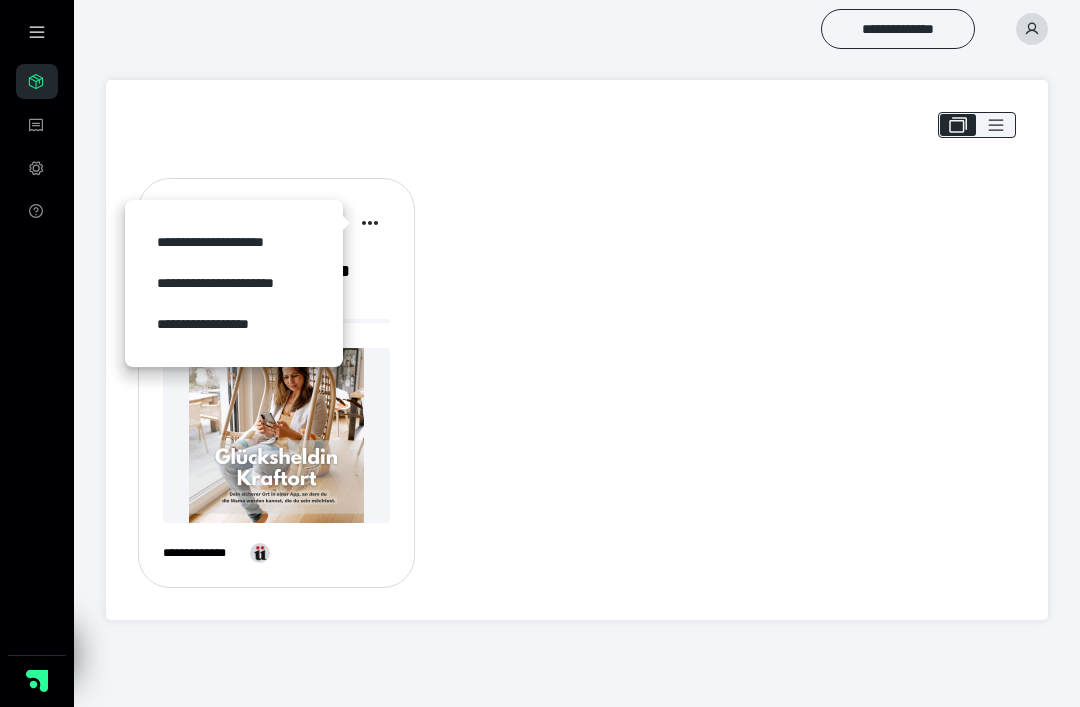 click on "**********" at bounding box center [233, 242] 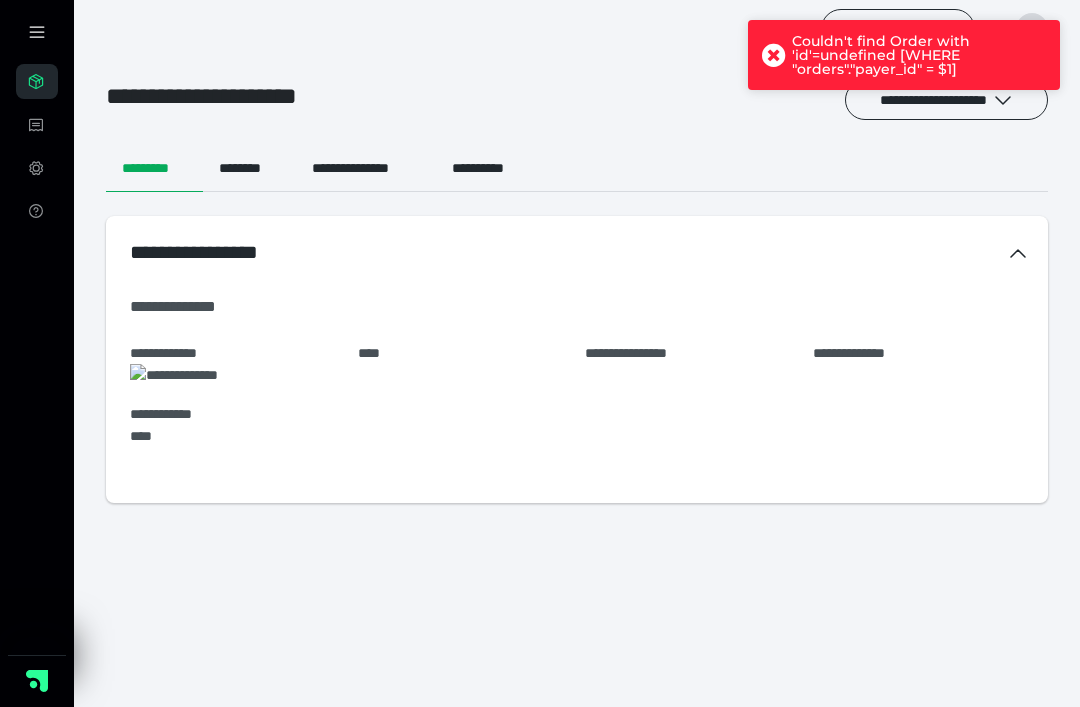 click on "**********" at bounding box center [540, 263] 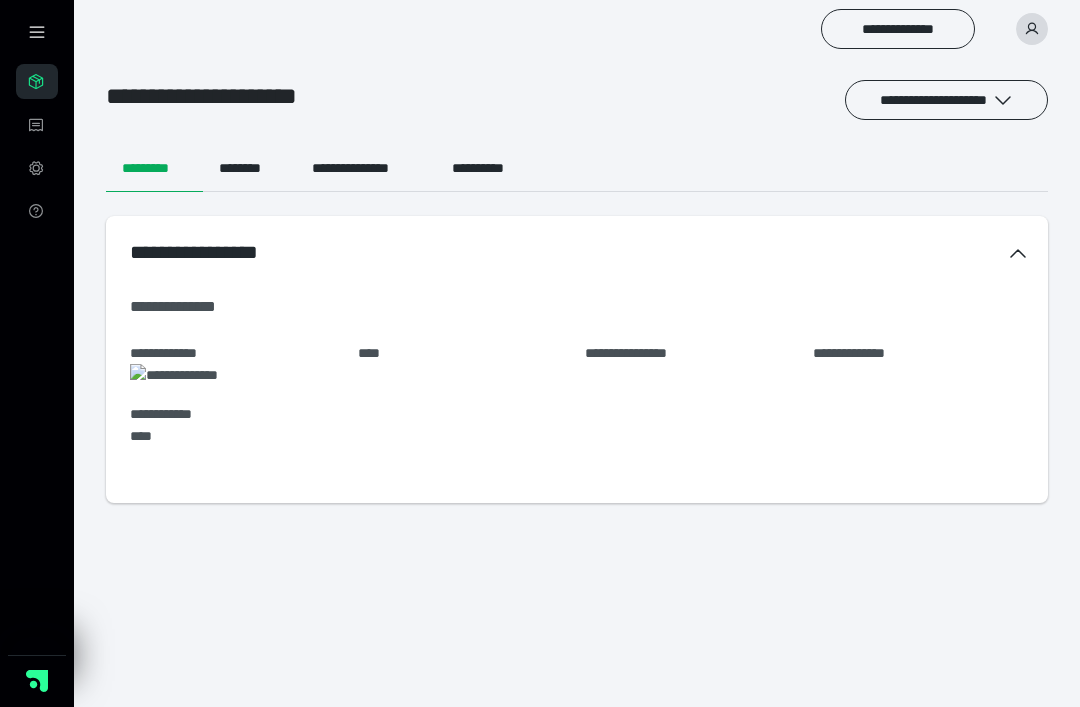 click on "**********" at bounding box center [366, 168] 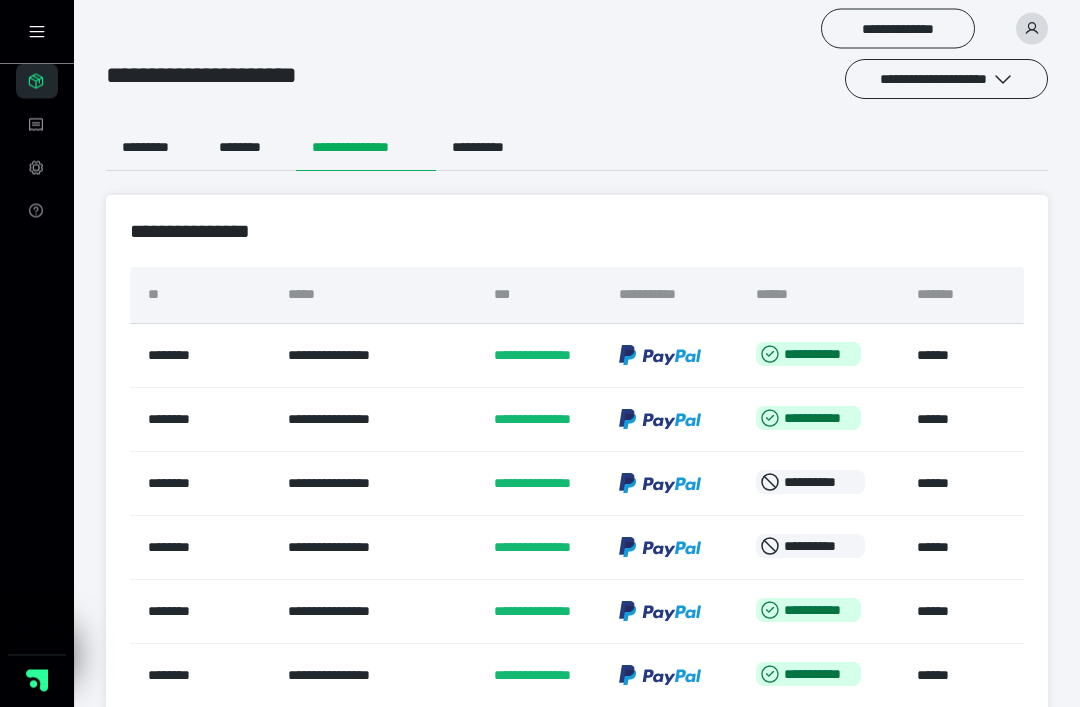 scroll, scrollTop: 0, scrollLeft: 0, axis: both 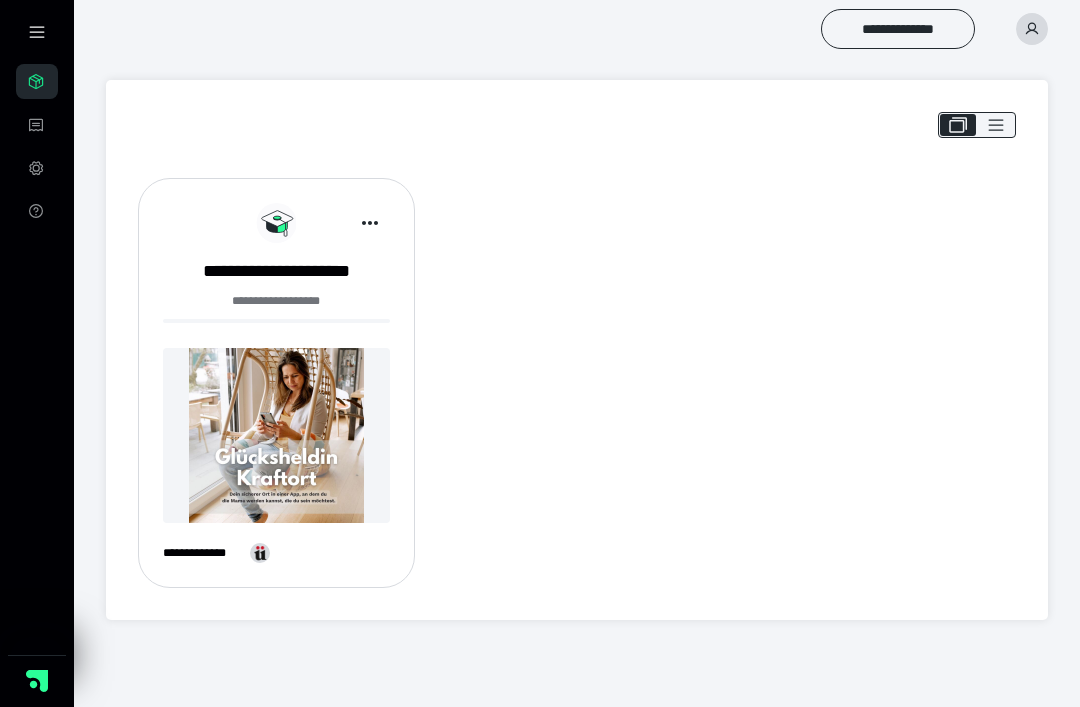 click on "**********" at bounding box center (276, 271) 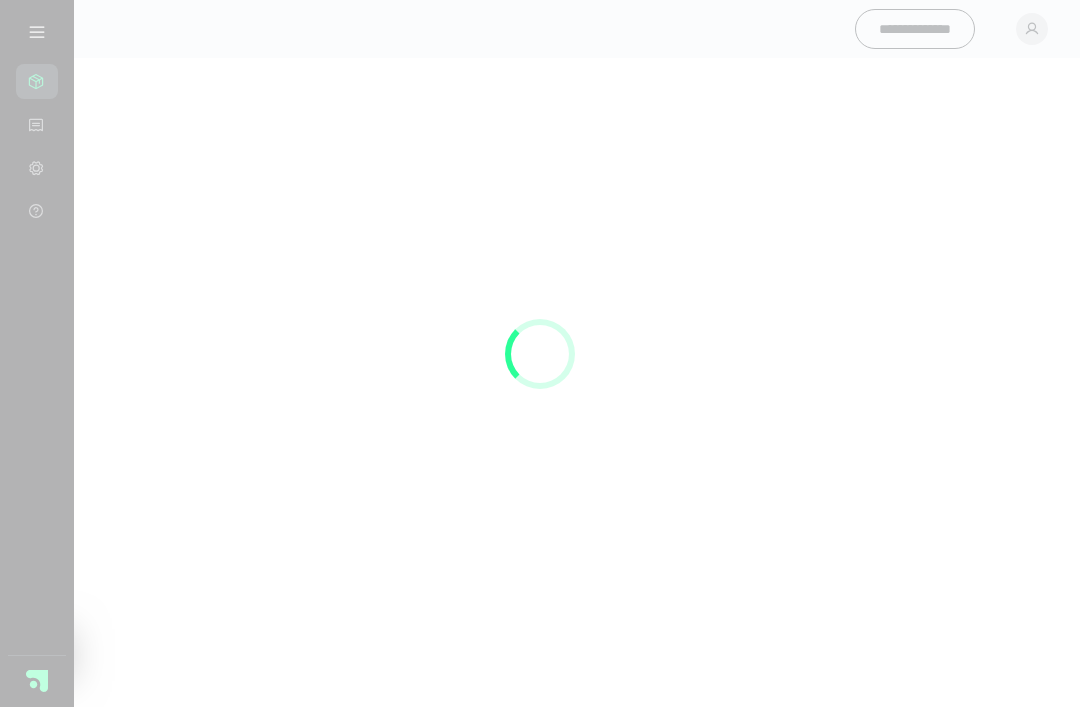 scroll, scrollTop: 0, scrollLeft: 0, axis: both 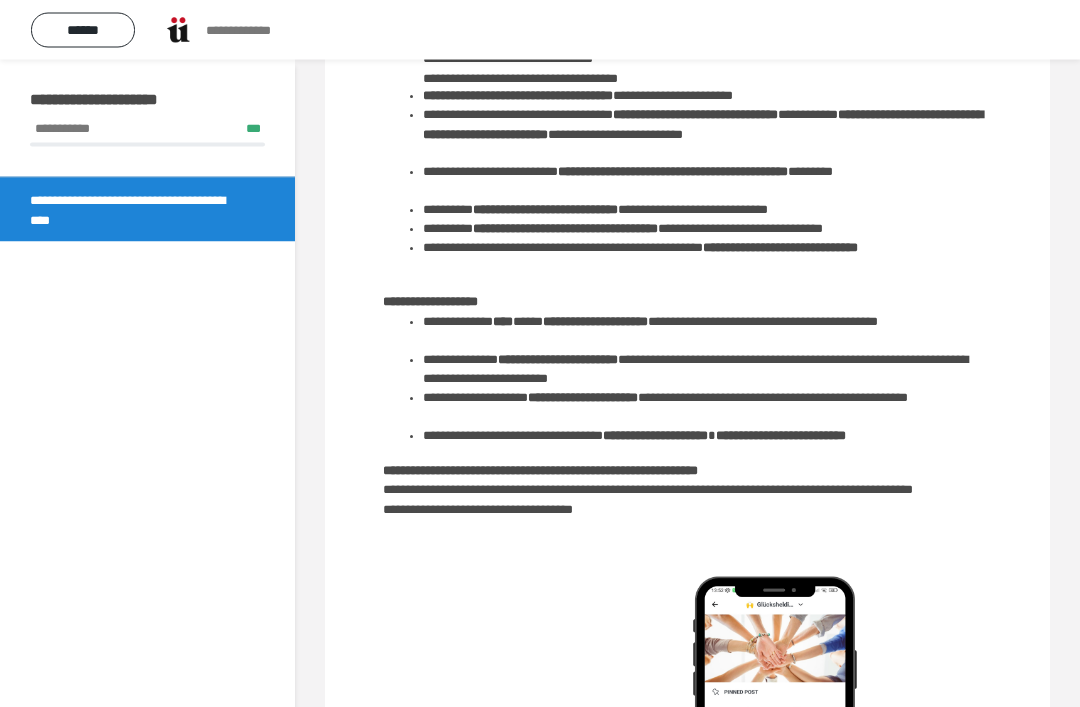 click on "******" at bounding box center [83, 30] 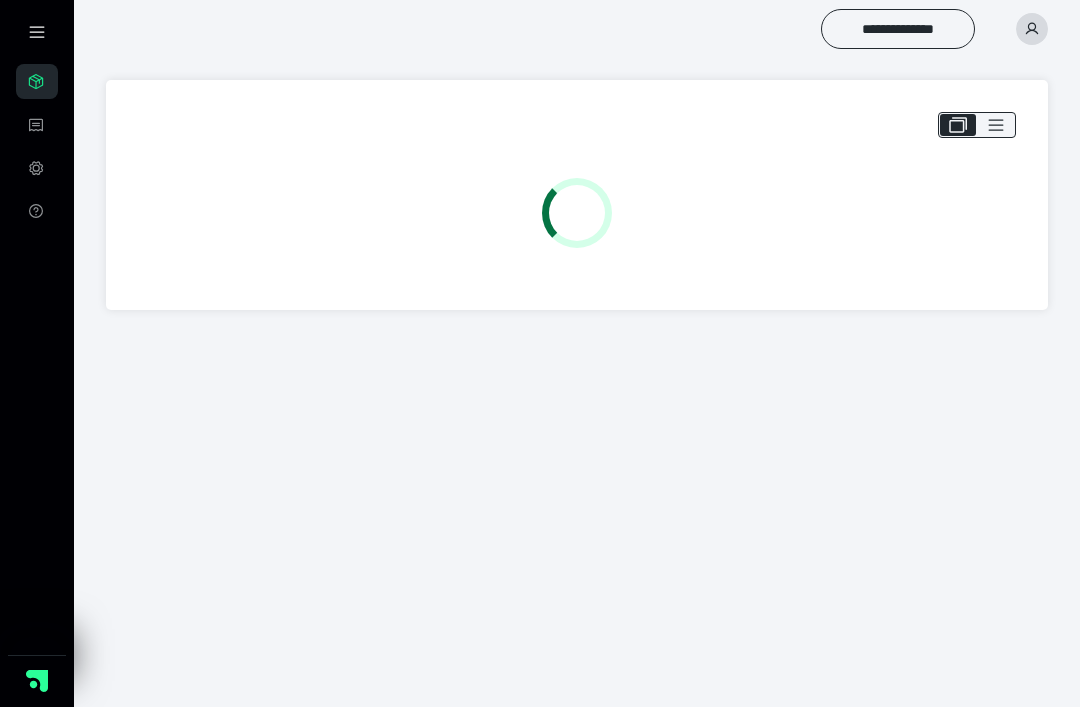 scroll, scrollTop: 0, scrollLeft: 0, axis: both 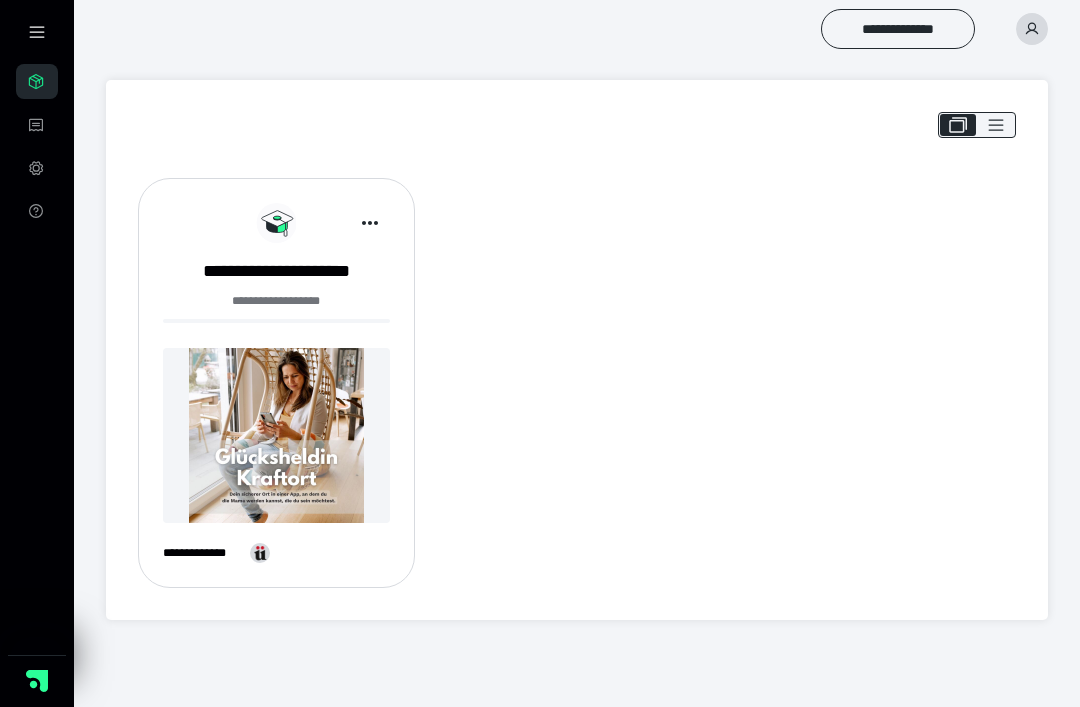 click 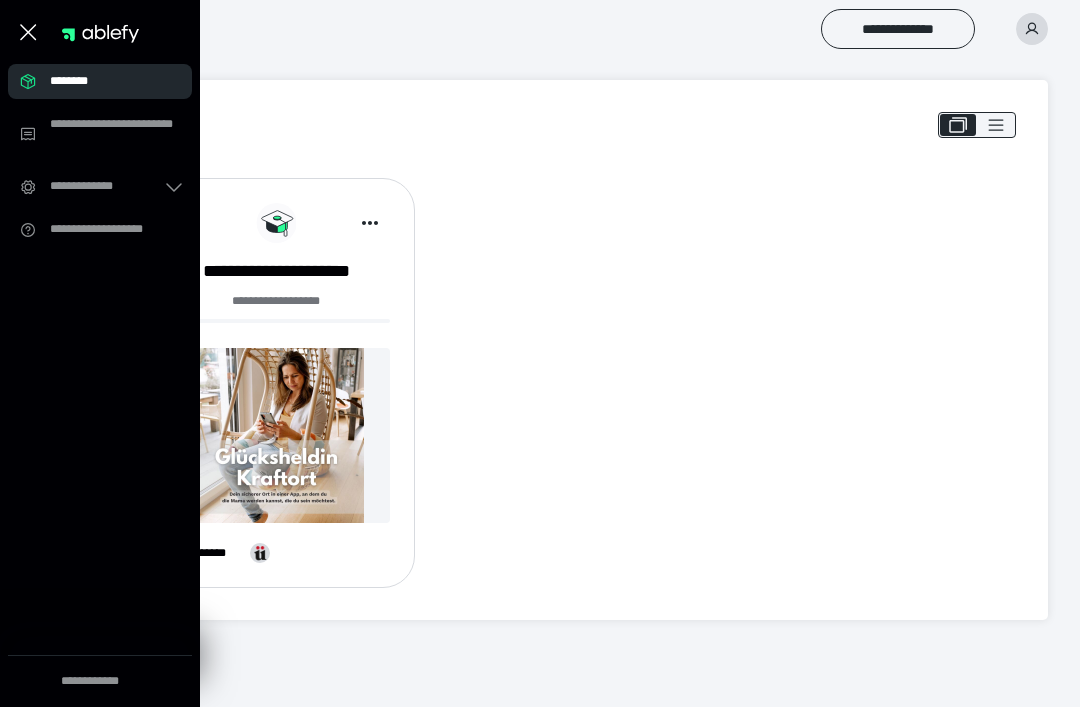 click on "**********" at bounding box center (577, 383) 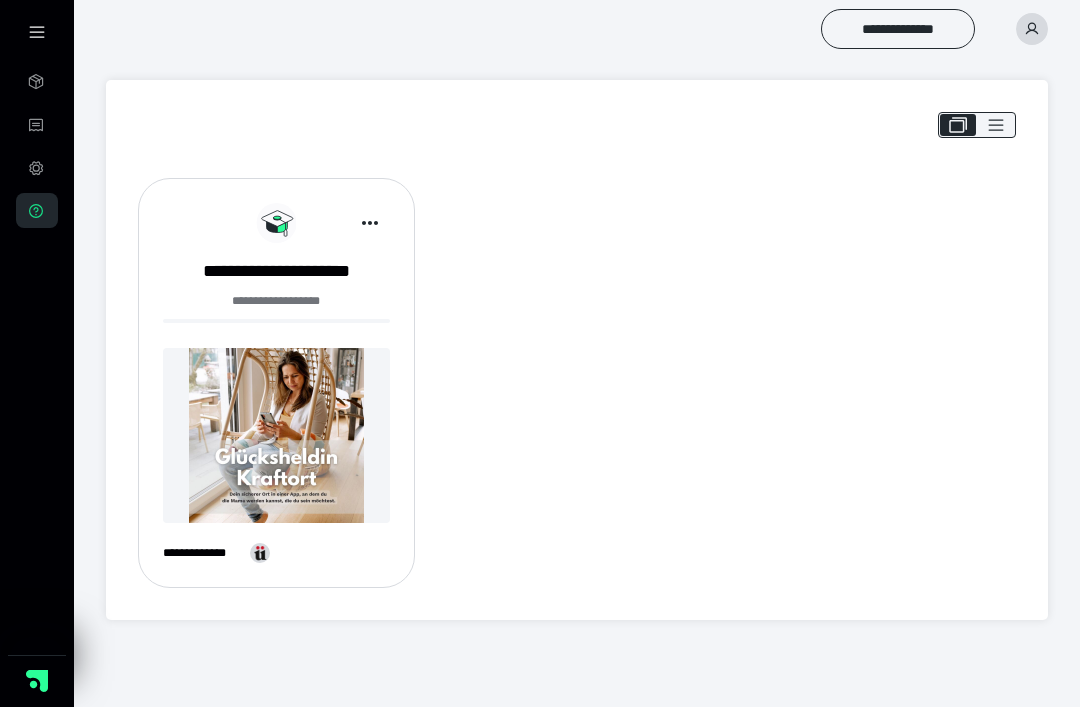 click on "**********" at bounding box center (276, 307) 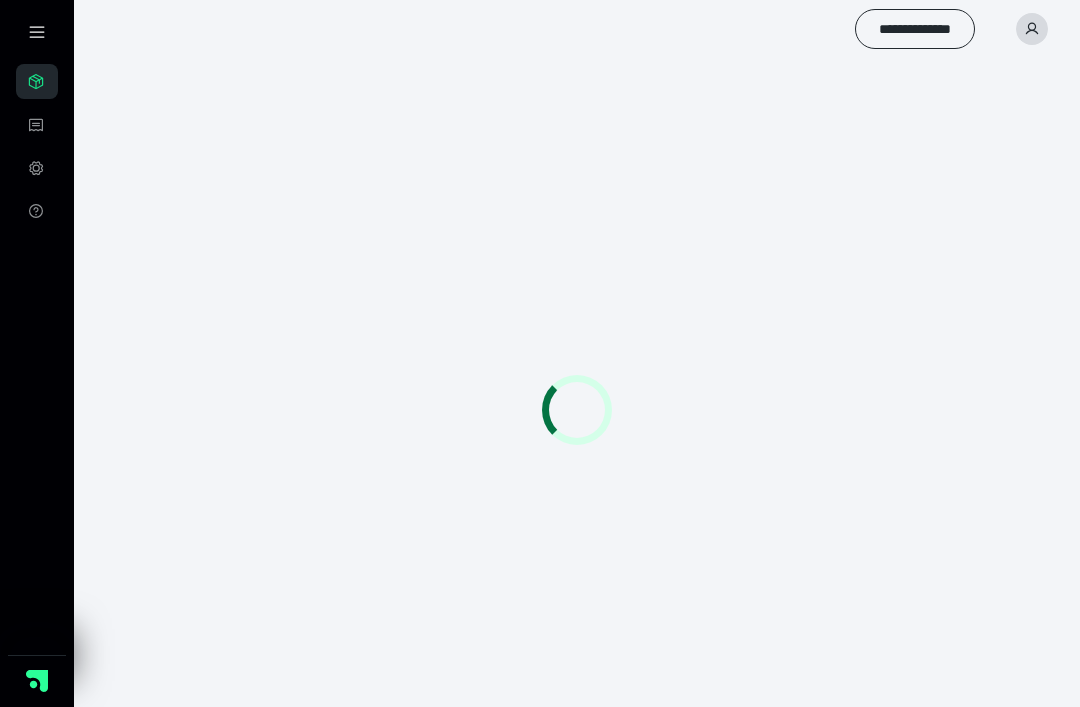 scroll, scrollTop: 0, scrollLeft: 0, axis: both 